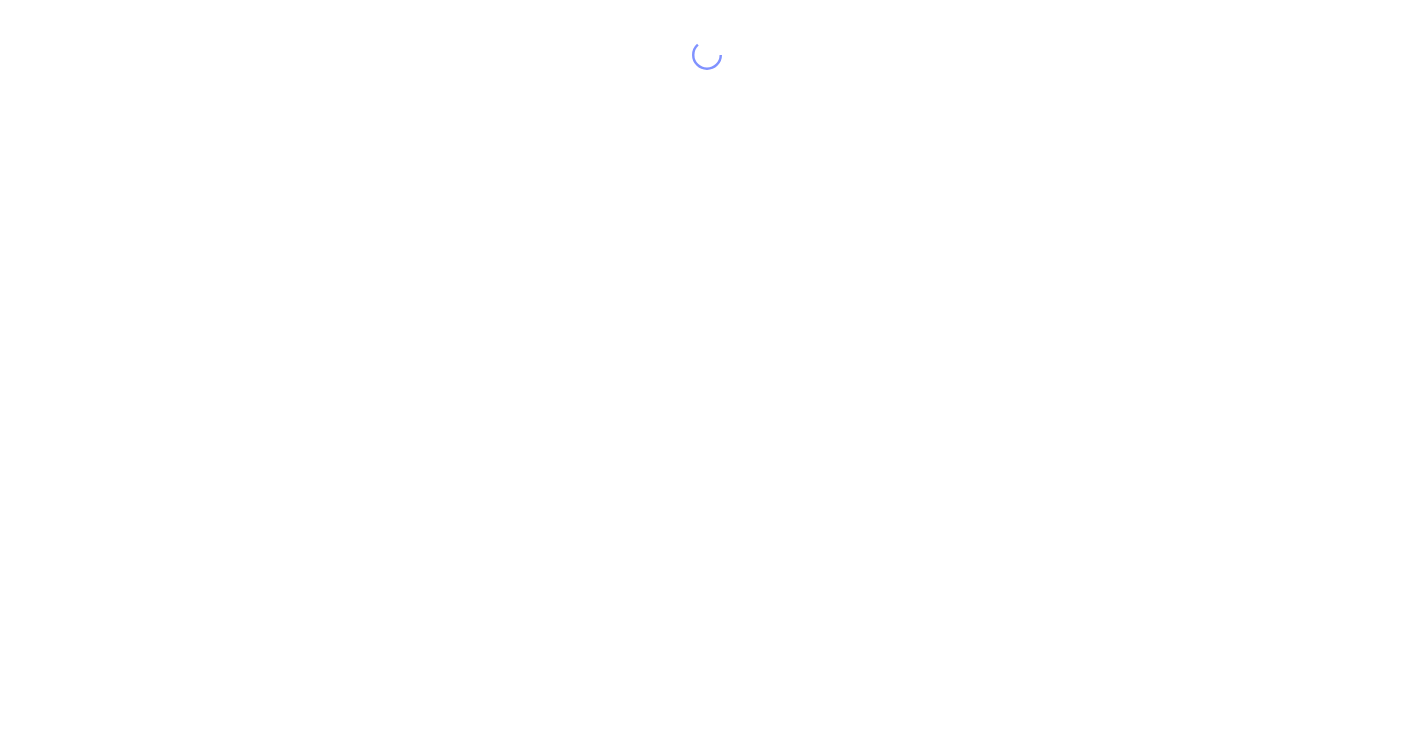 scroll, scrollTop: 0, scrollLeft: 0, axis: both 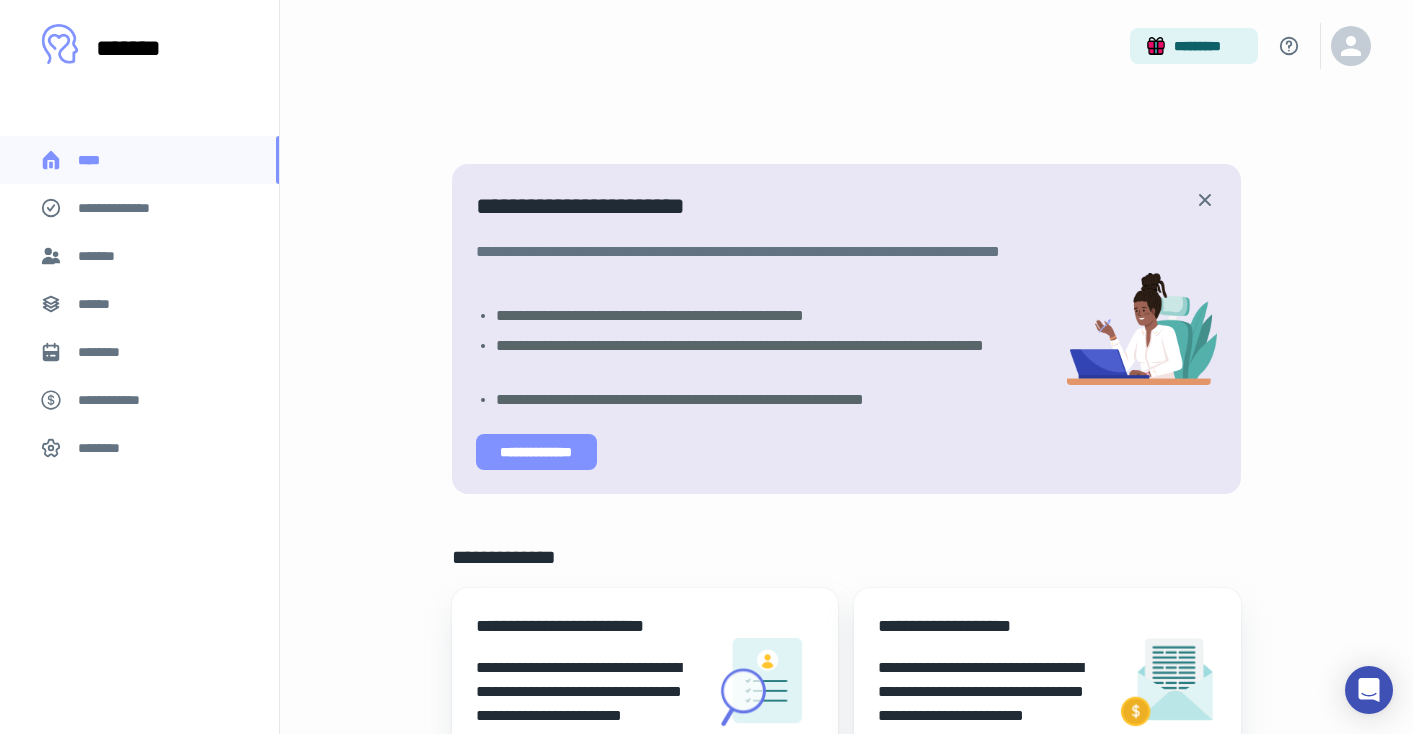 click on "**********" at bounding box center (537, 452) 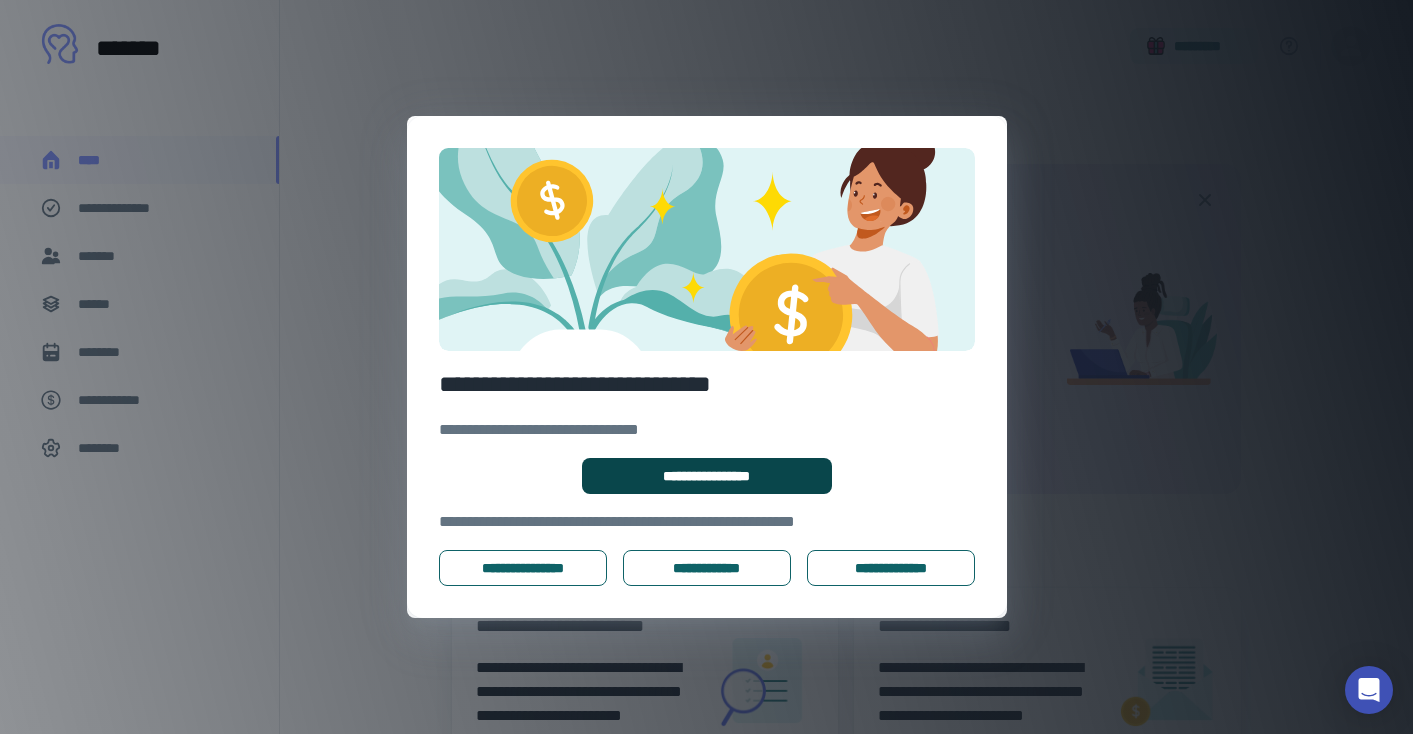 click on "**********" at bounding box center (707, 476) 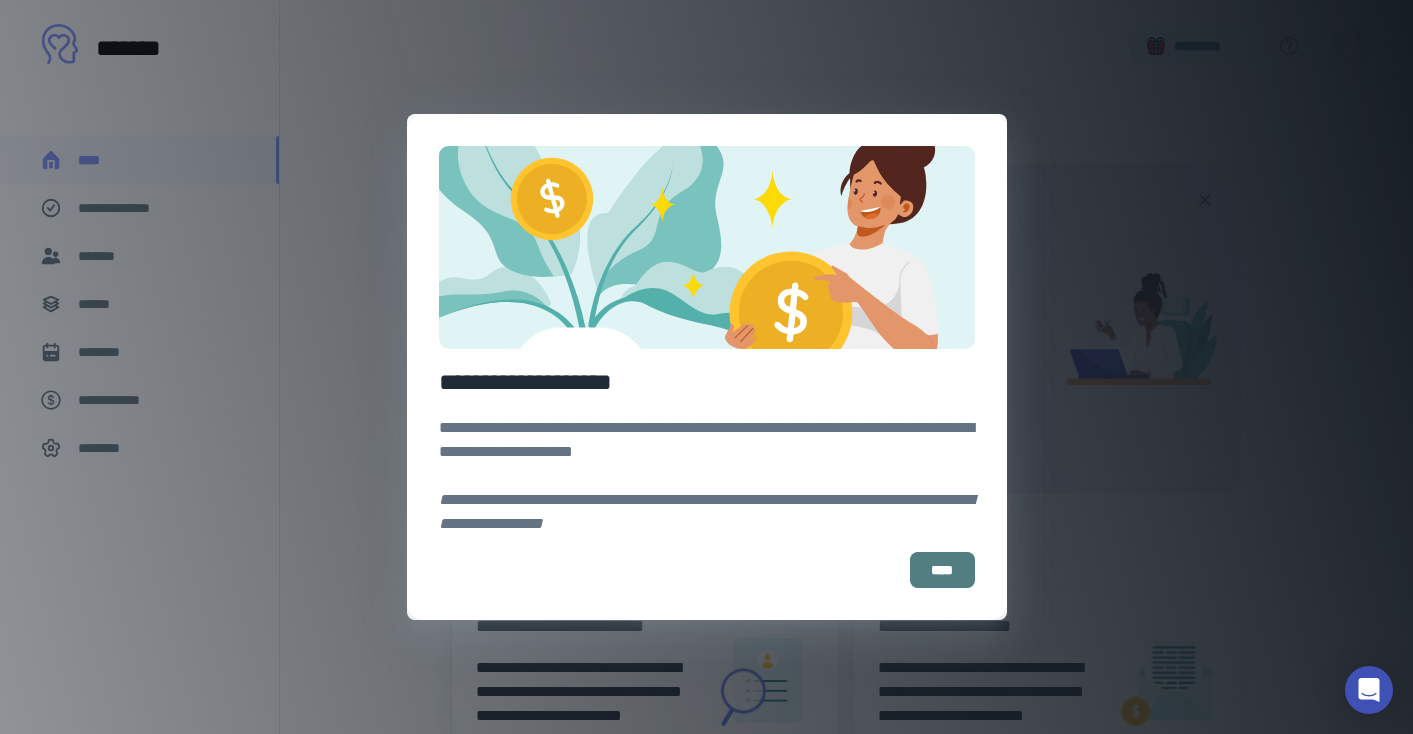 click on "****" at bounding box center (942, 570) 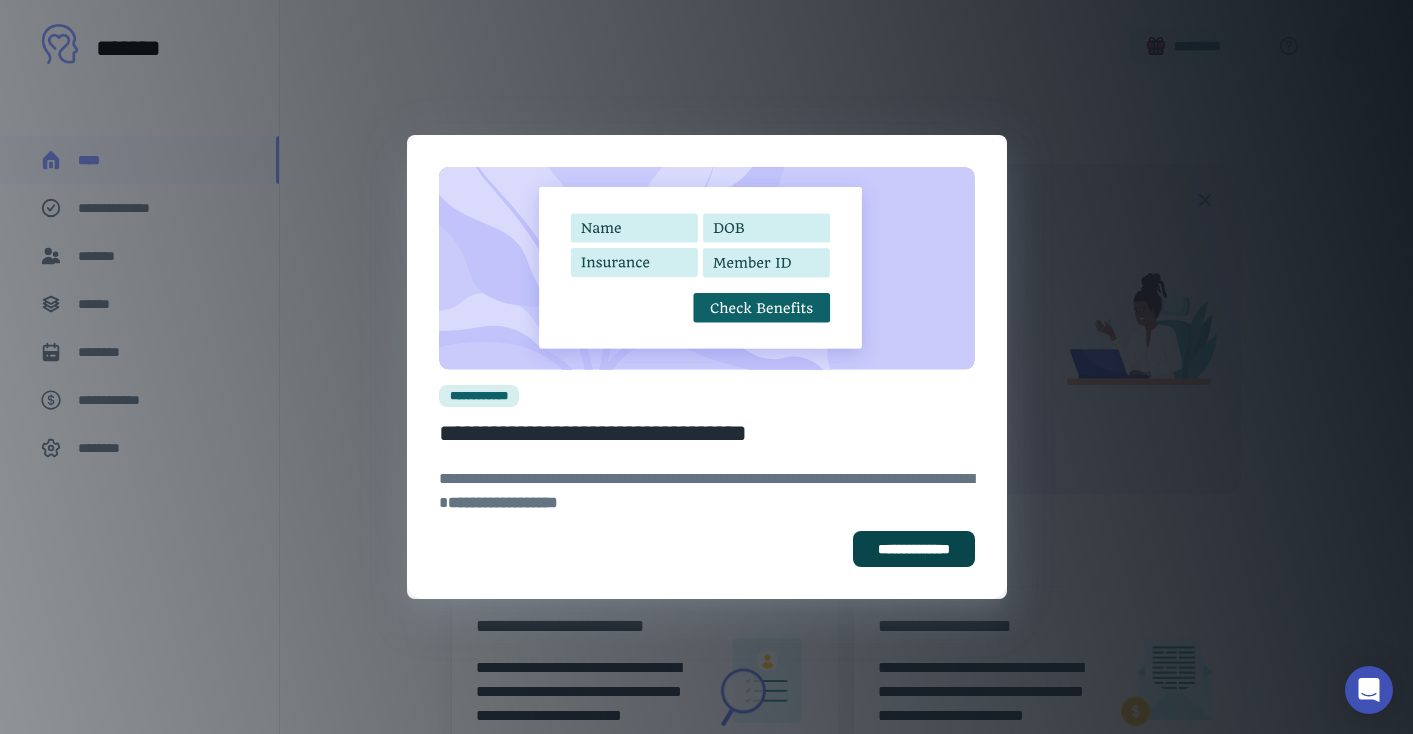 click on "**********" at bounding box center [914, 549] 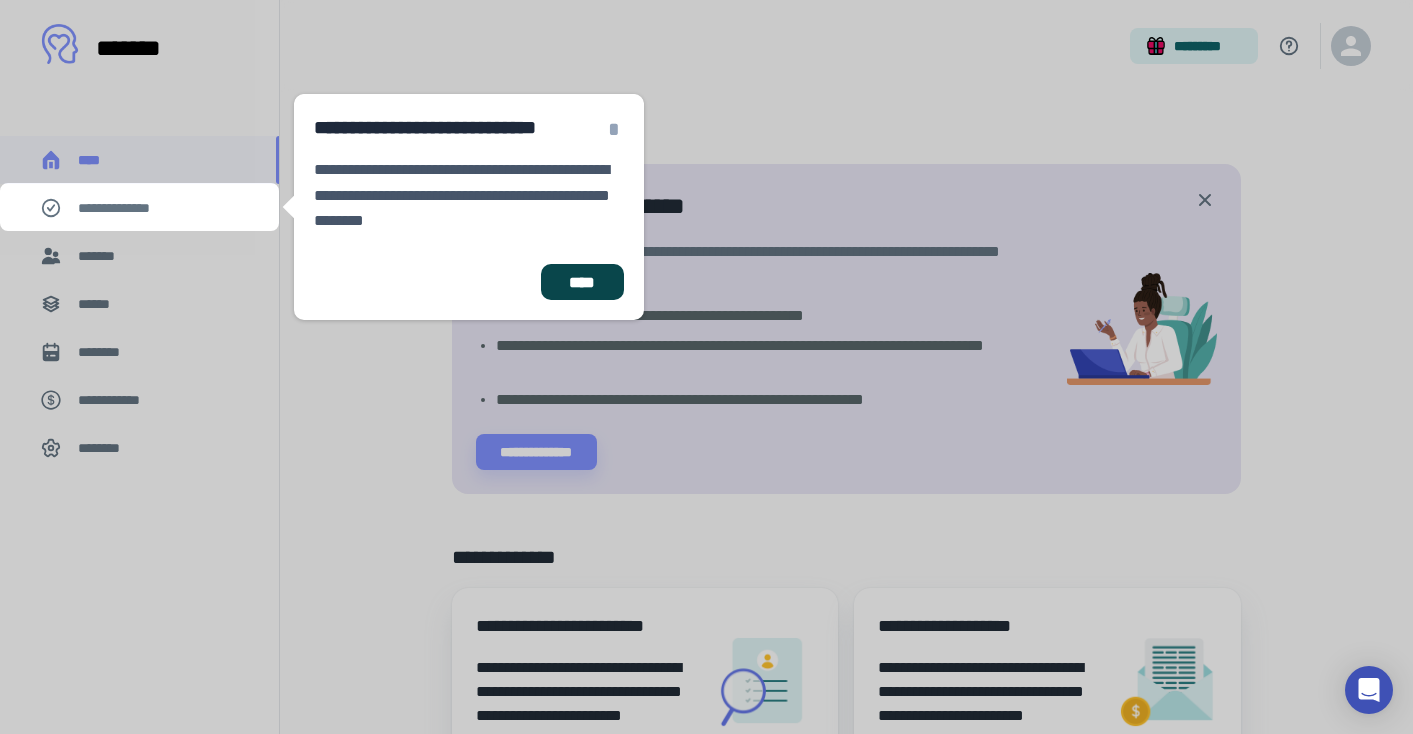 click on "****" at bounding box center (582, 282) 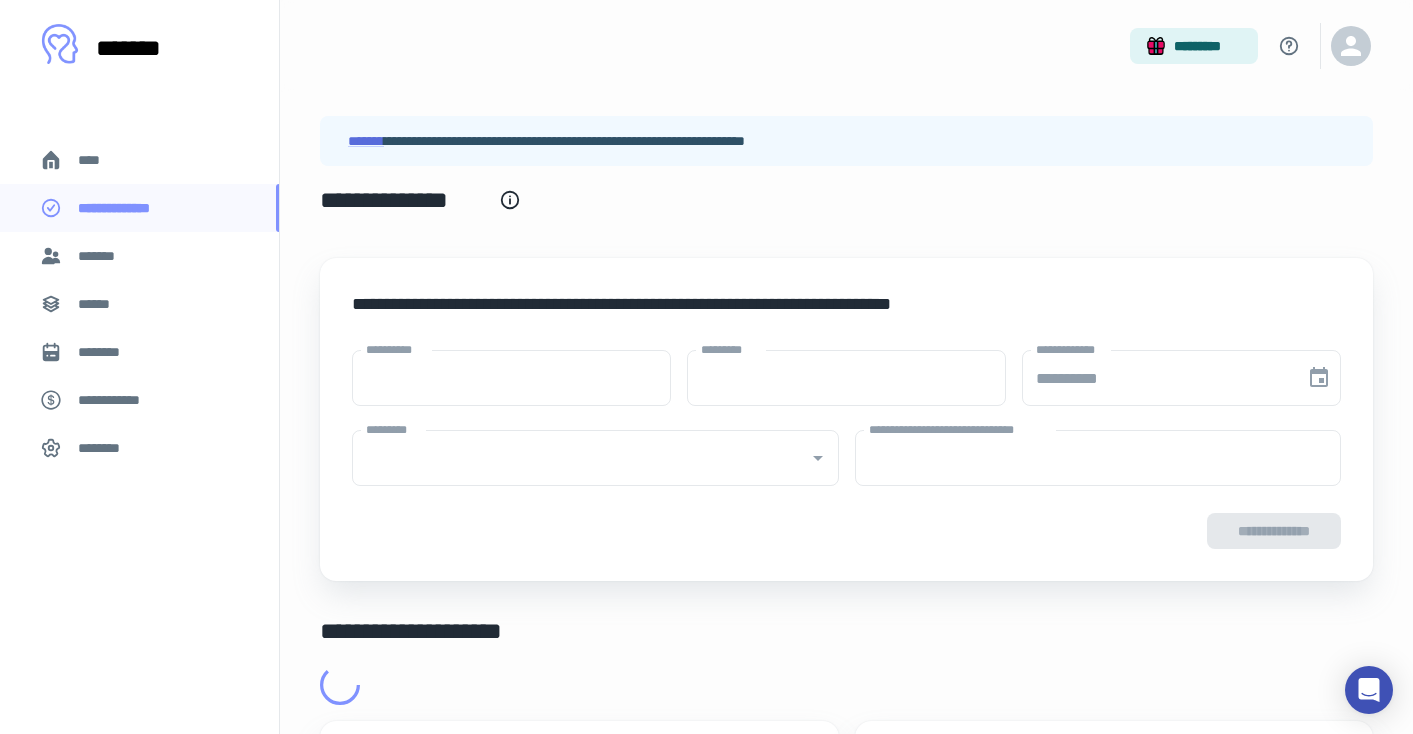 type on "****" 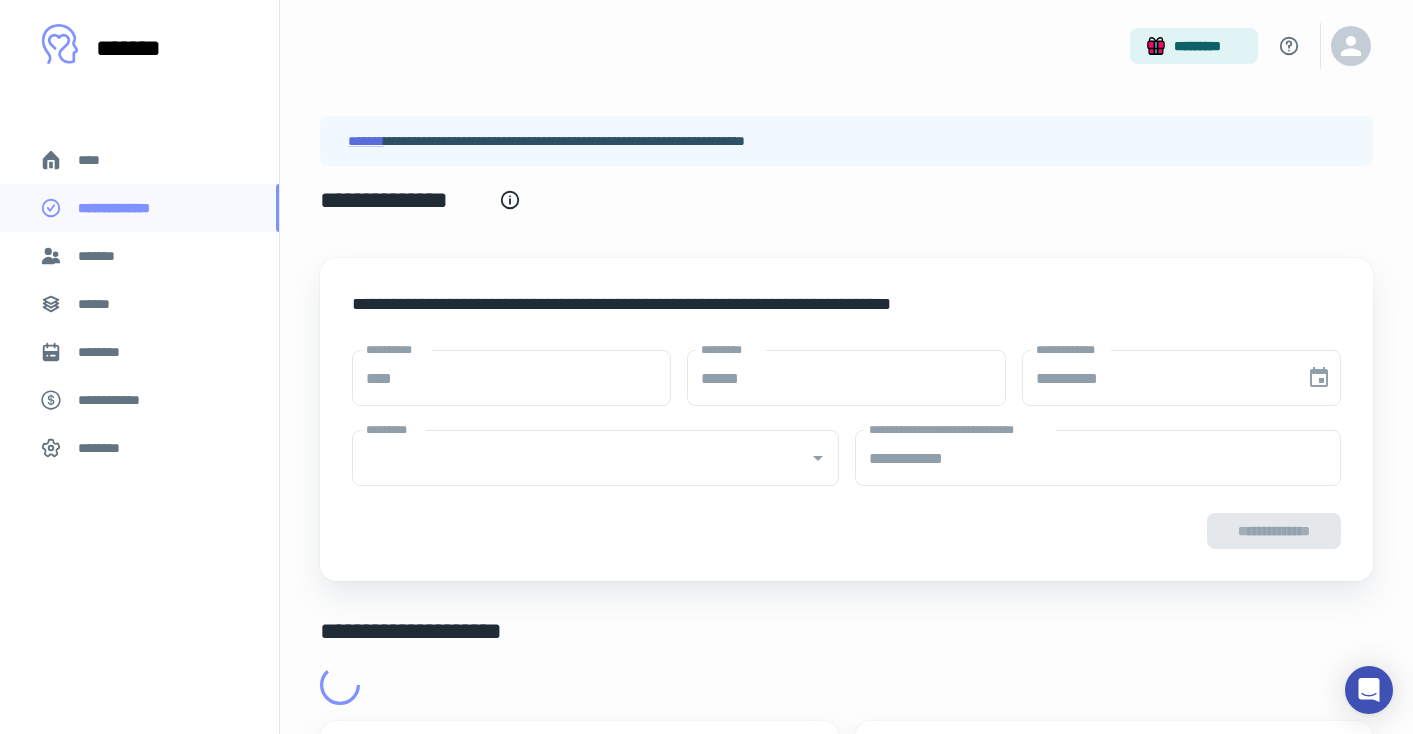 type on "**********" 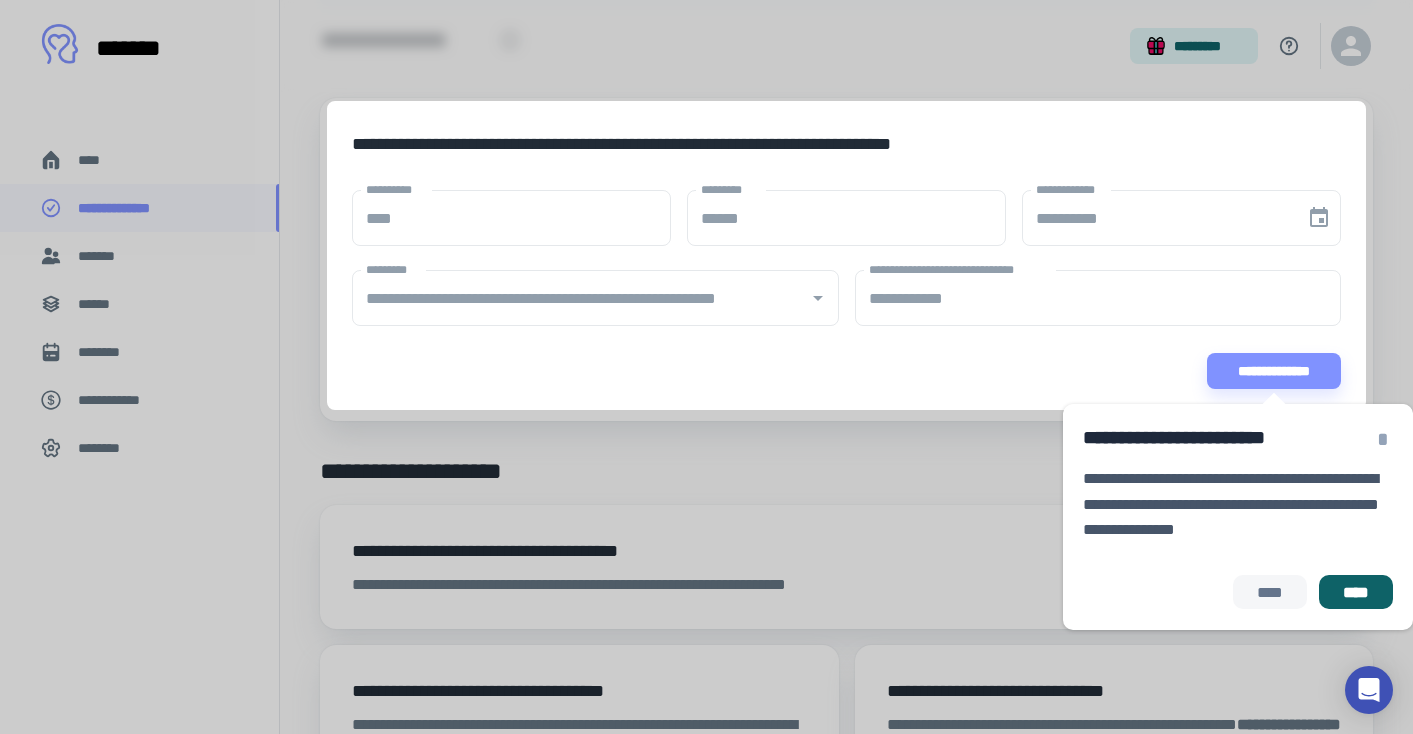 scroll, scrollTop: 164, scrollLeft: 0, axis: vertical 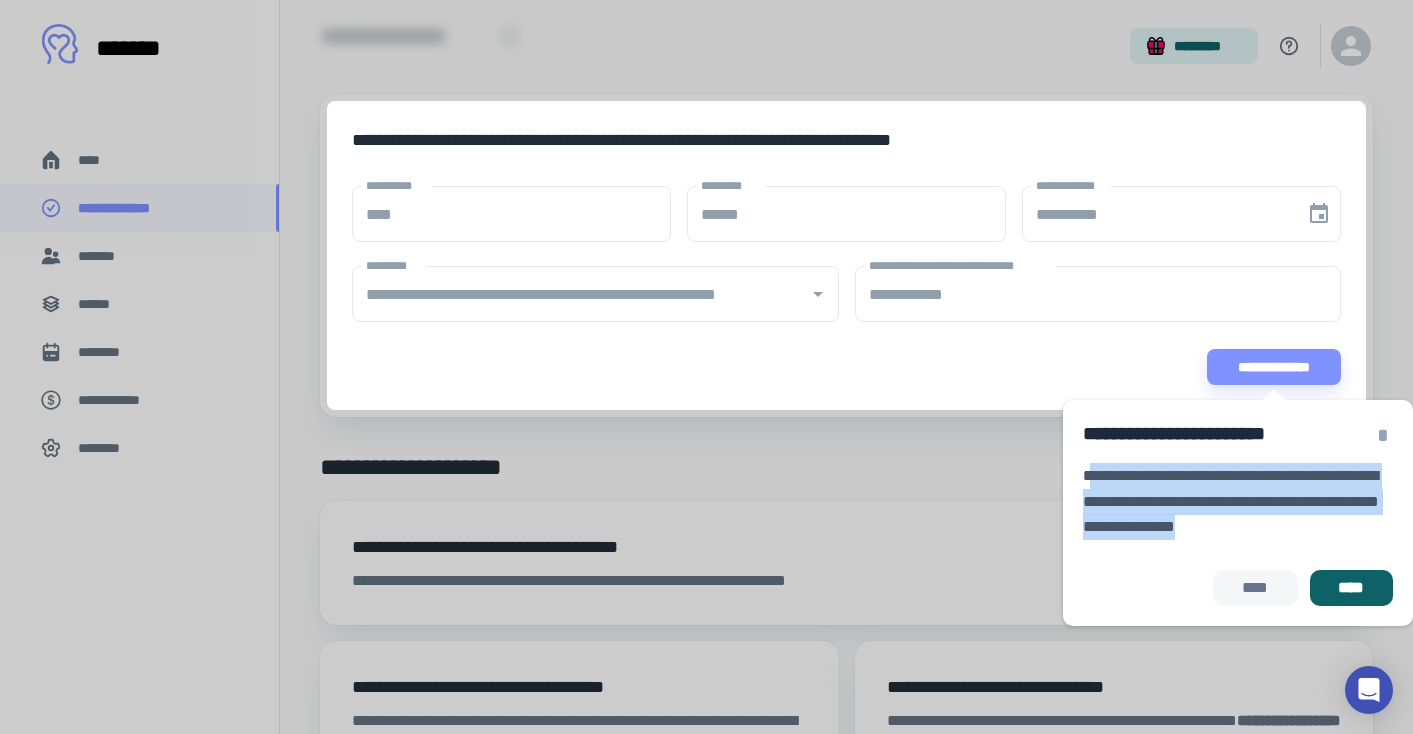 drag, startPoint x: 1089, startPoint y: 481, endPoint x: 1367, endPoint y: 532, distance: 282.63934 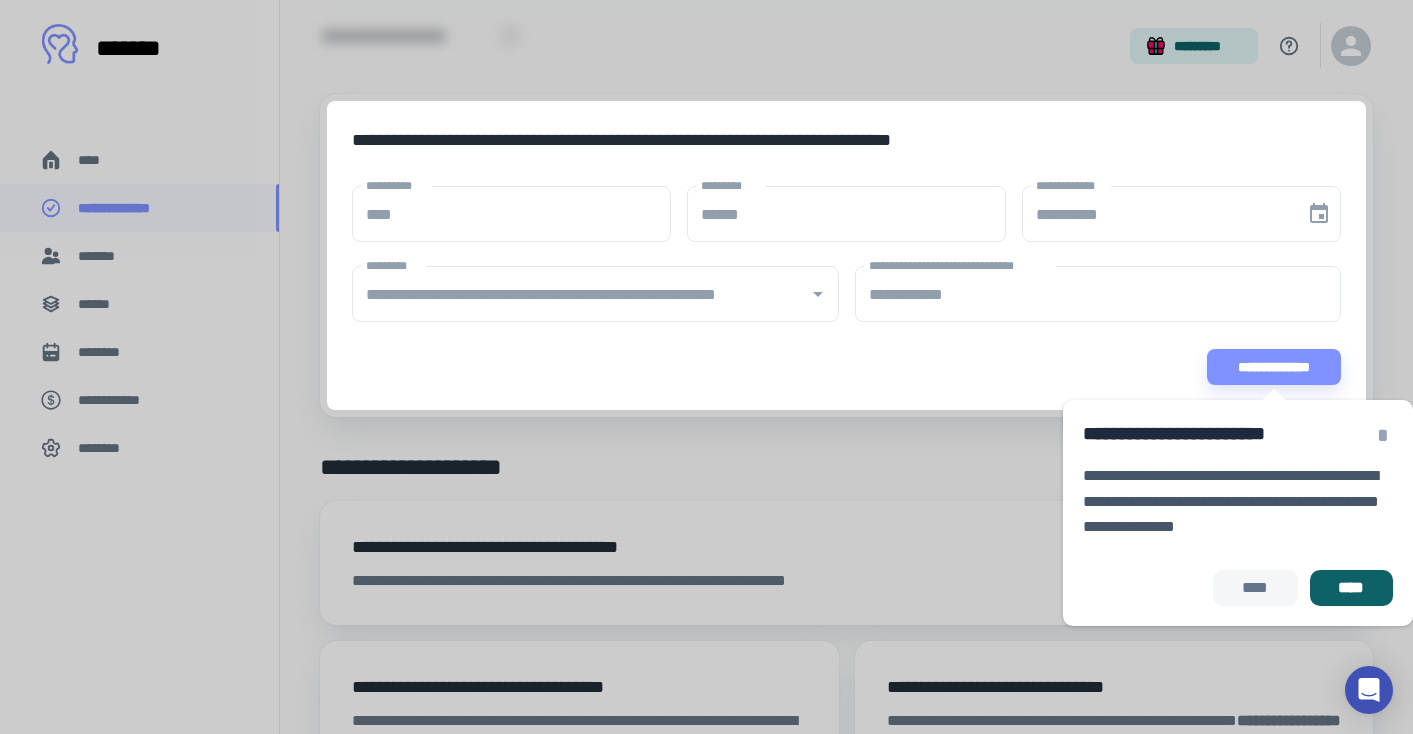drag, startPoint x: 1367, startPoint y: 532, endPoint x: 1357, endPoint y: 534, distance: 10.198039 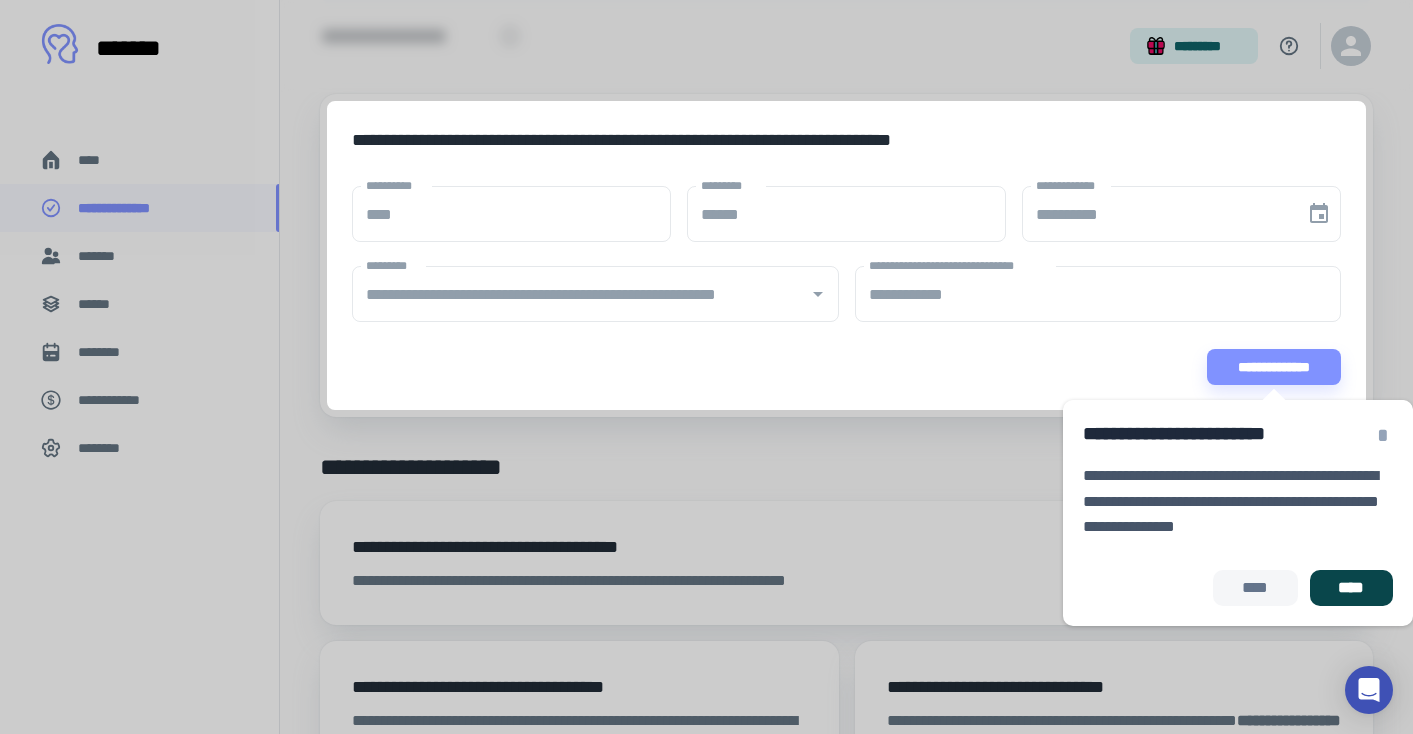 click on "****" at bounding box center (1351, 588) 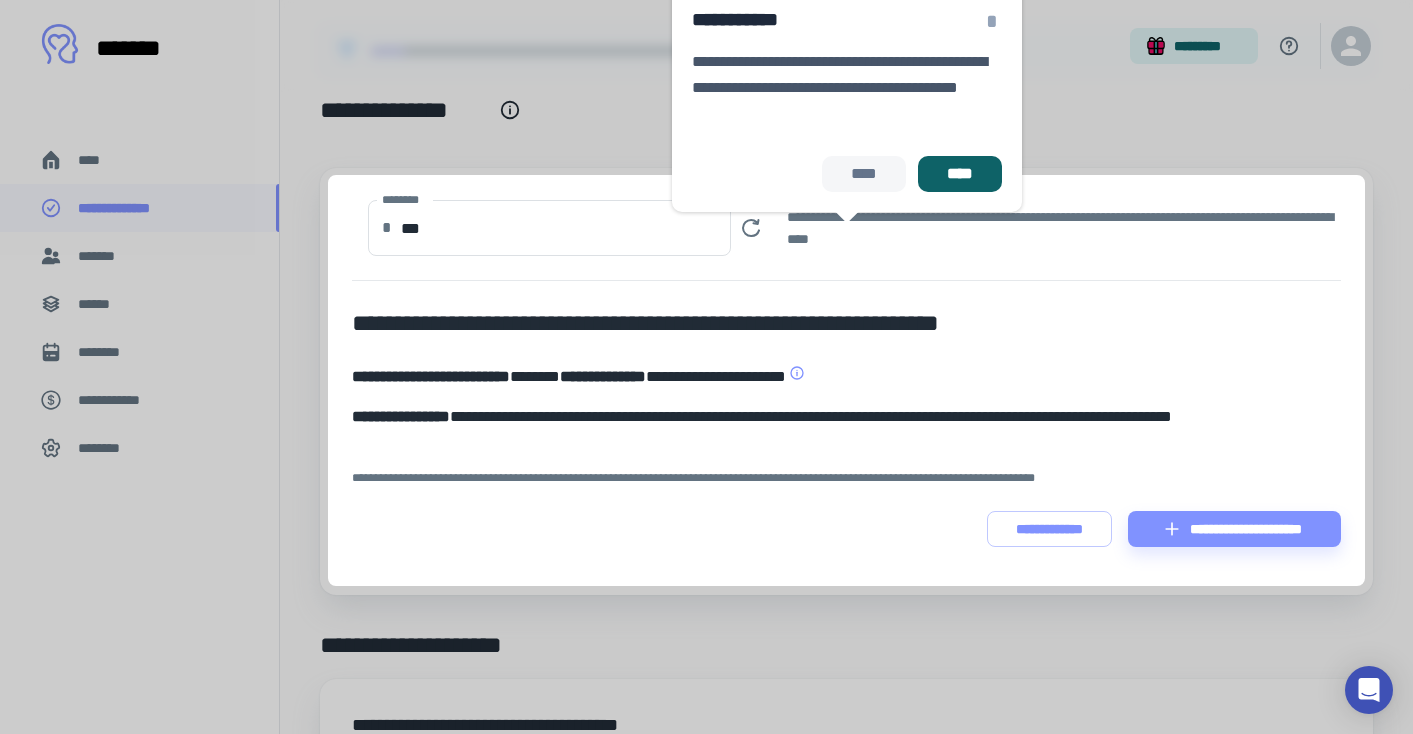 scroll, scrollTop: 91, scrollLeft: 0, axis: vertical 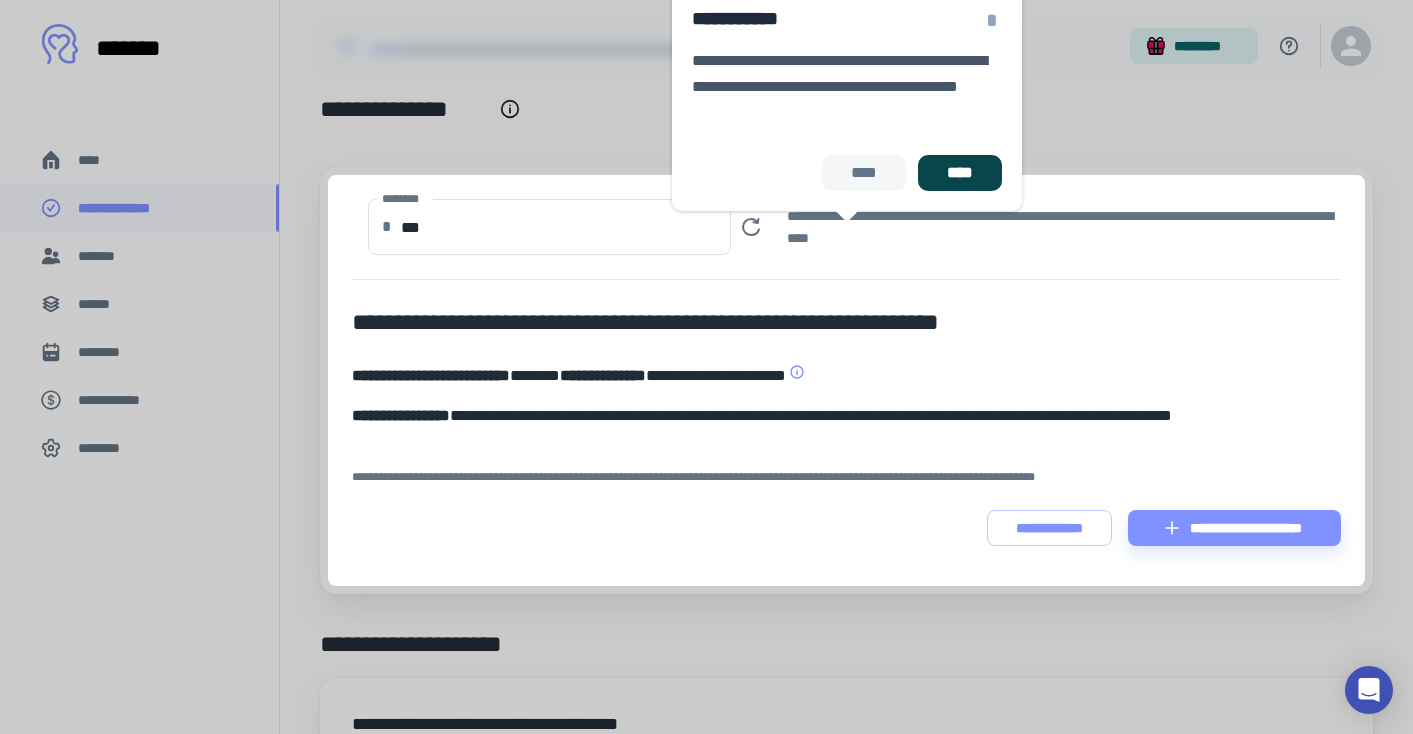 click on "****" at bounding box center [959, 173] 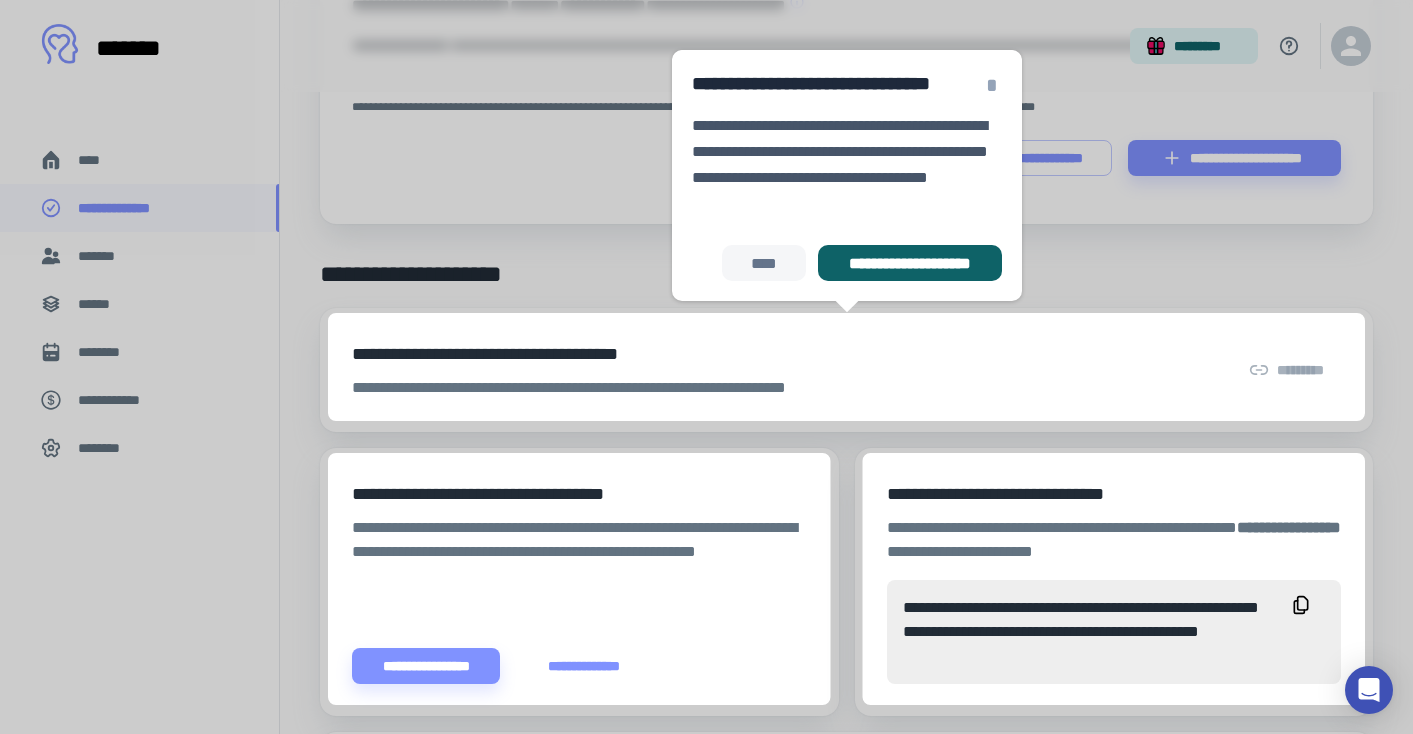 scroll, scrollTop: 464, scrollLeft: 0, axis: vertical 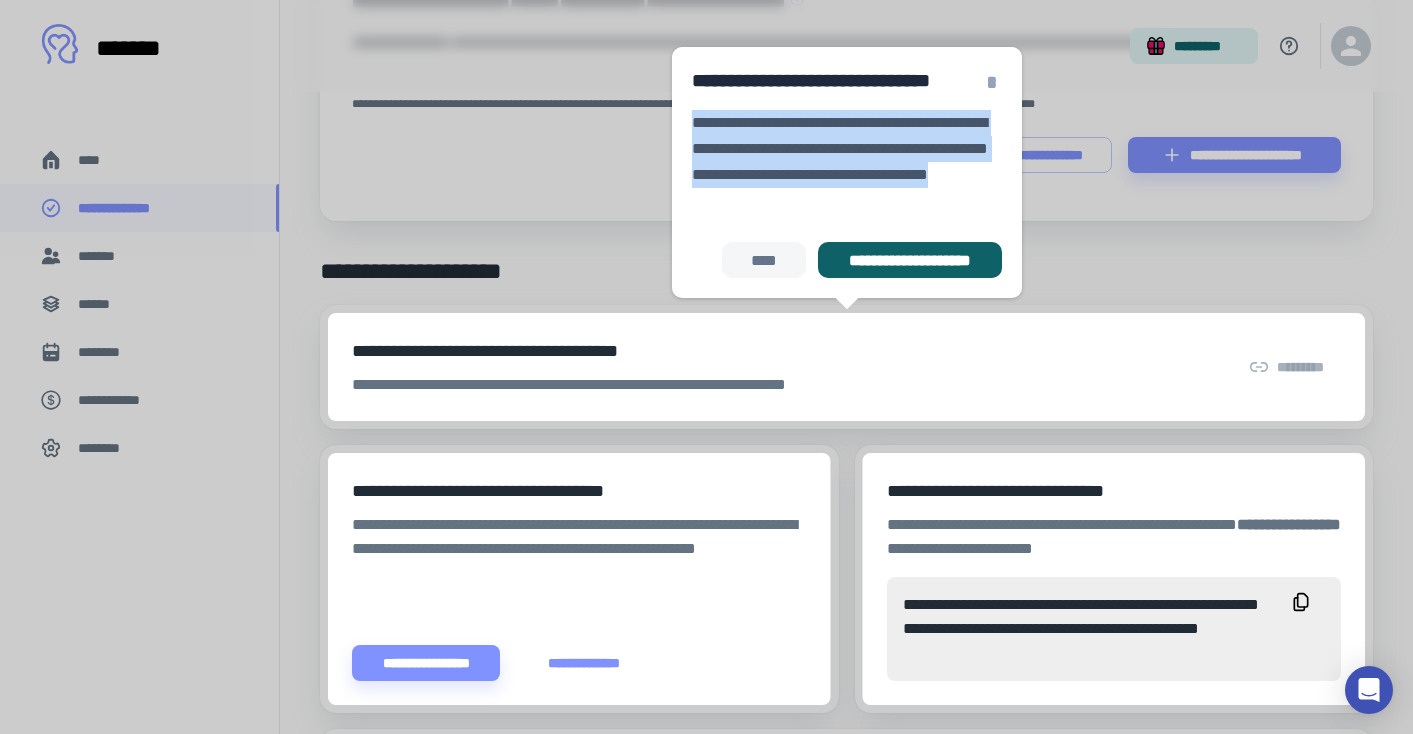 drag, startPoint x: 697, startPoint y: 118, endPoint x: 937, endPoint y: 194, distance: 251.74591 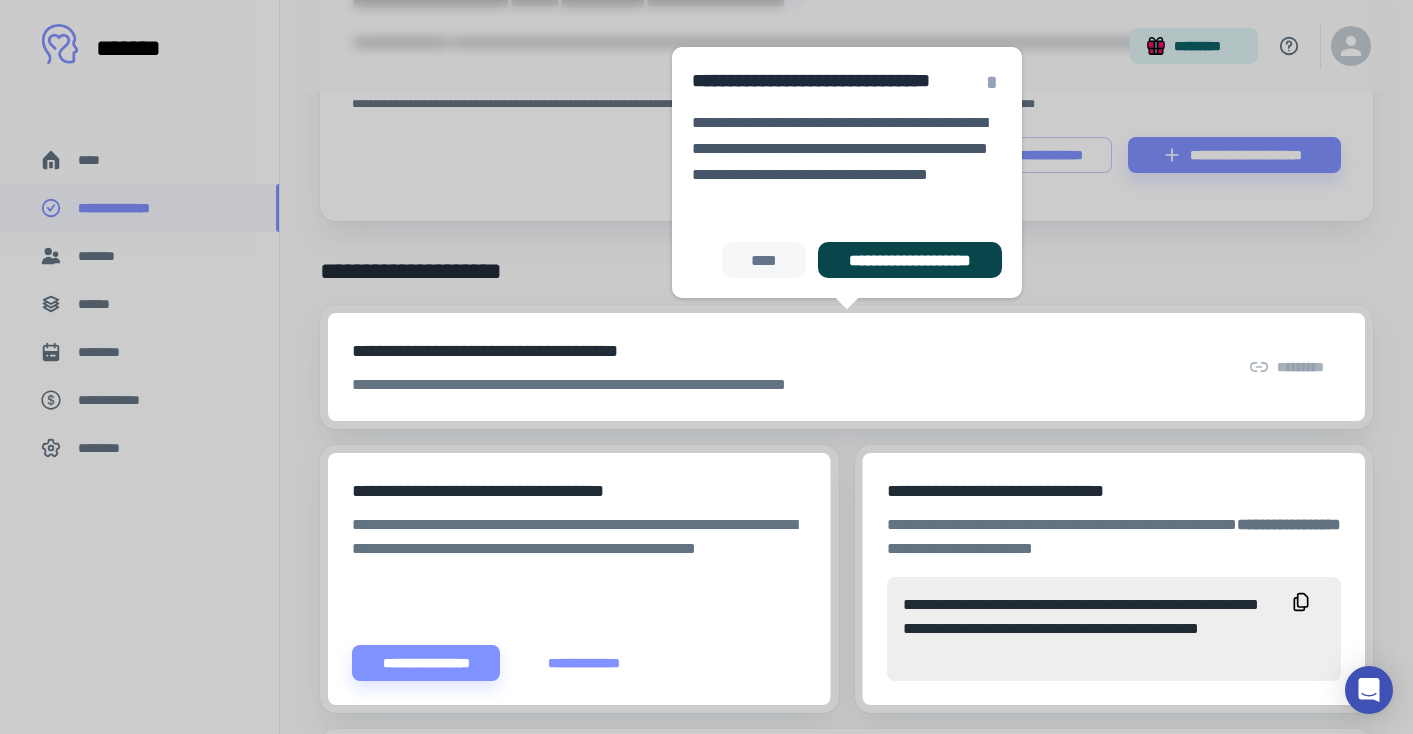 click on "**********" at bounding box center (909, 260) 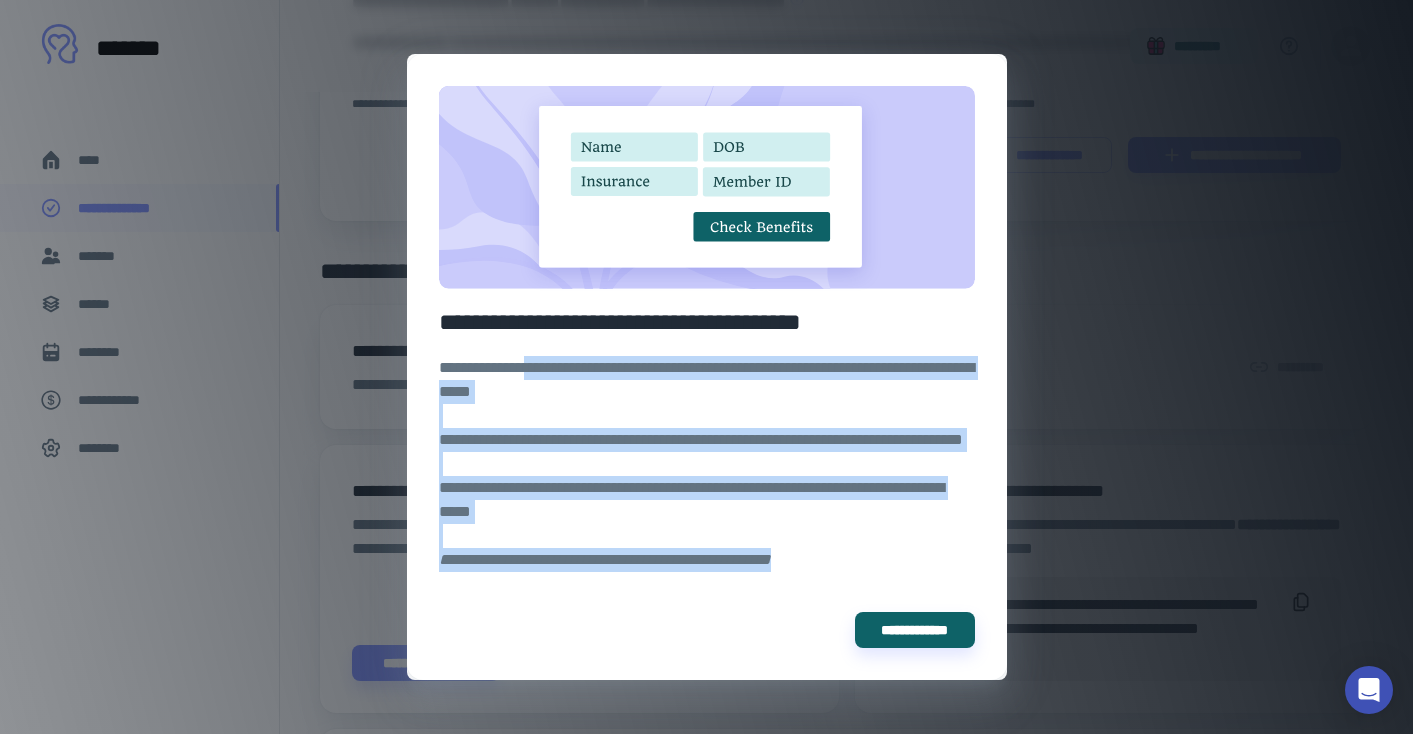 drag, startPoint x: 548, startPoint y: 373, endPoint x: 844, endPoint y: 611, distance: 379.81573 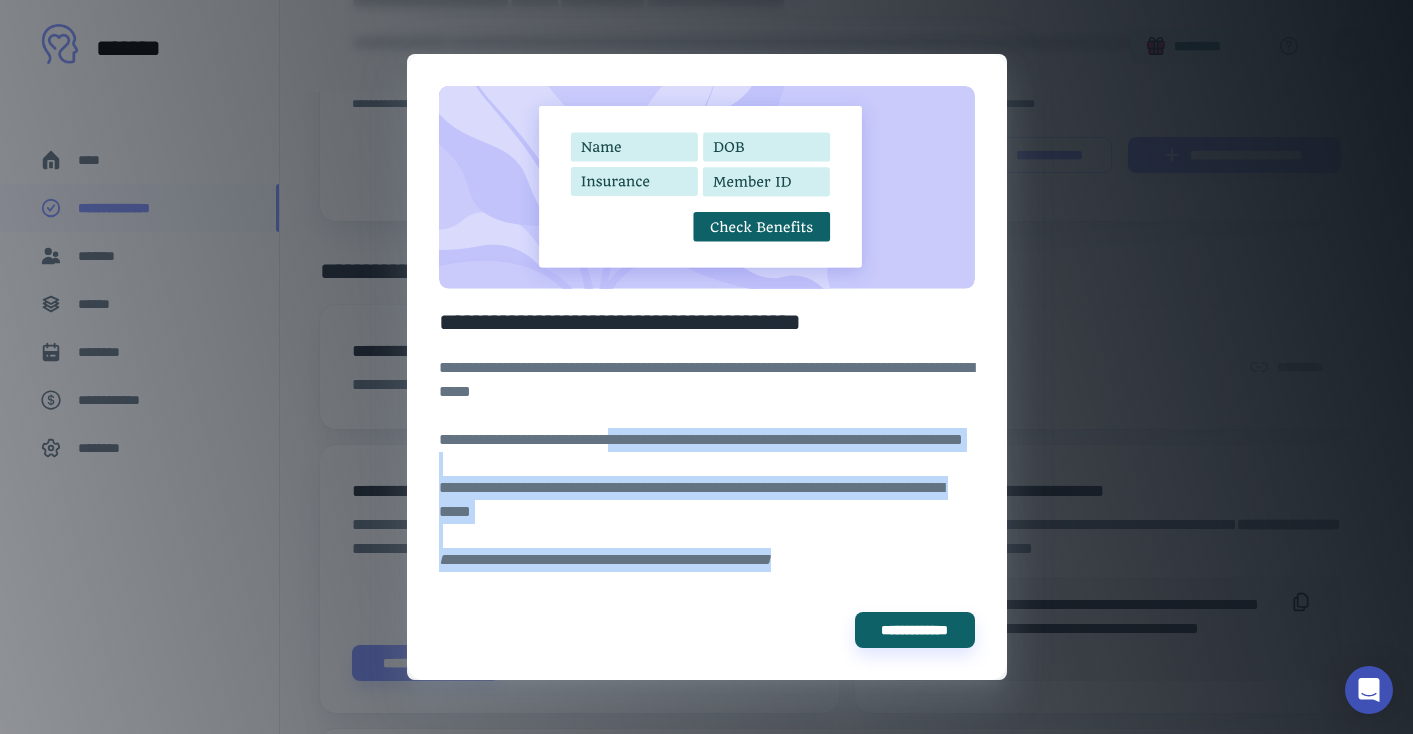 drag, startPoint x: 646, startPoint y: 436, endPoint x: 851, endPoint y: 576, distance: 248.24384 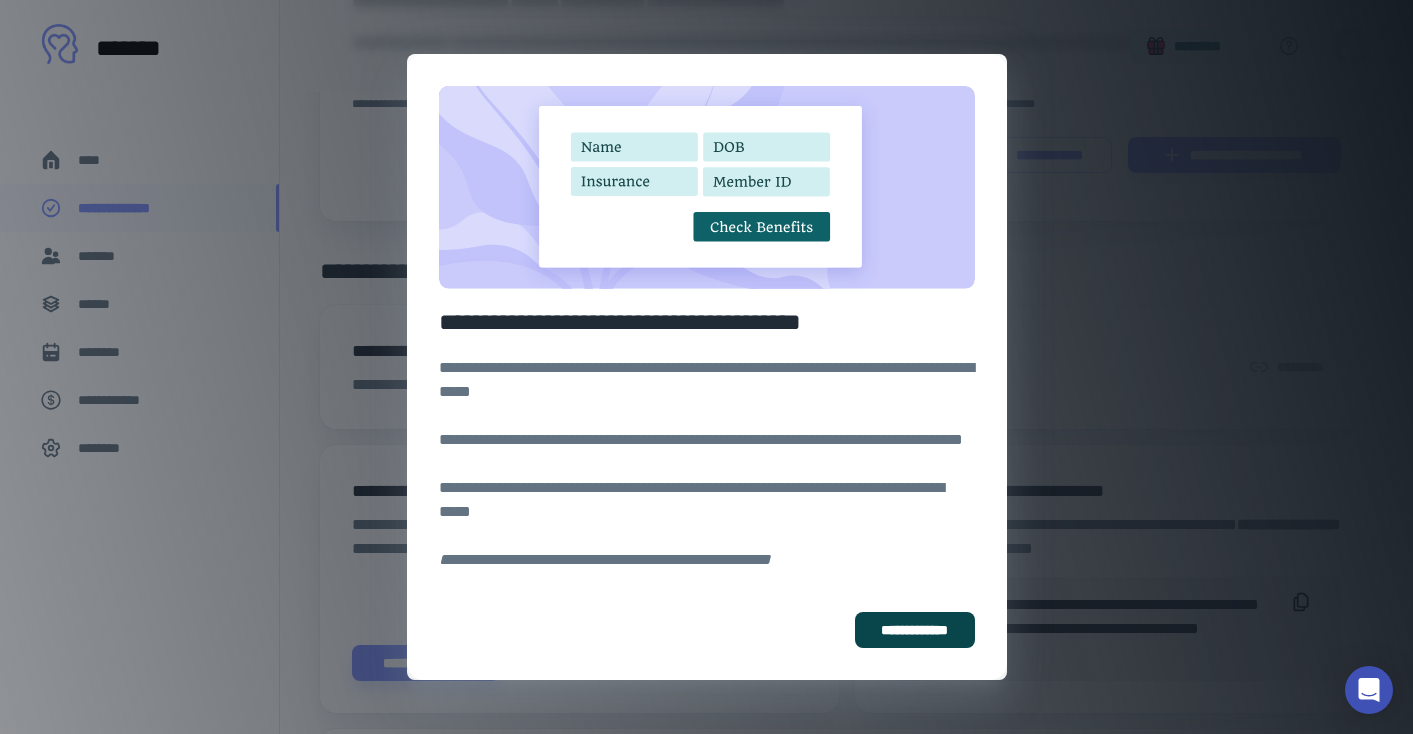 click on "**********" at bounding box center (914, 630) 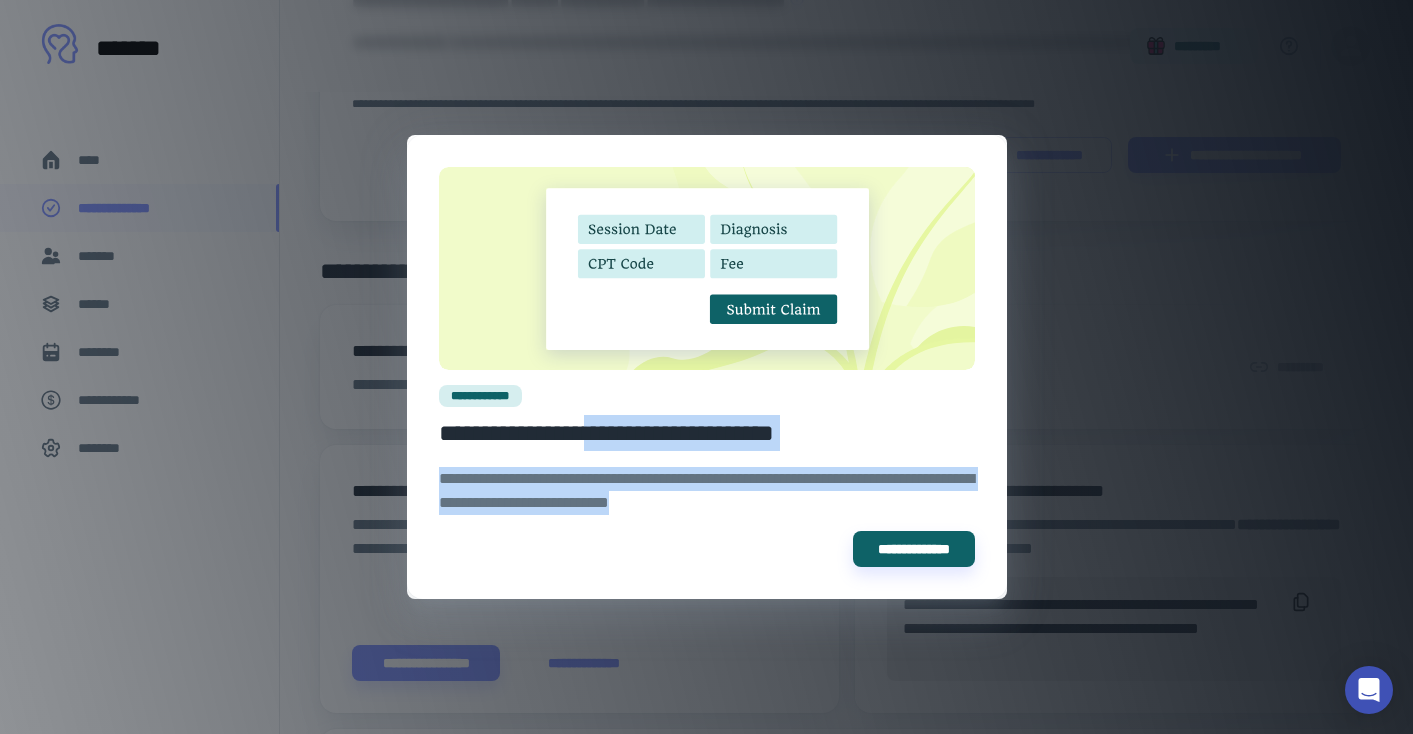 drag, startPoint x: 634, startPoint y: 428, endPoint x: 805, endPoint y: 510, distance: 189.64441 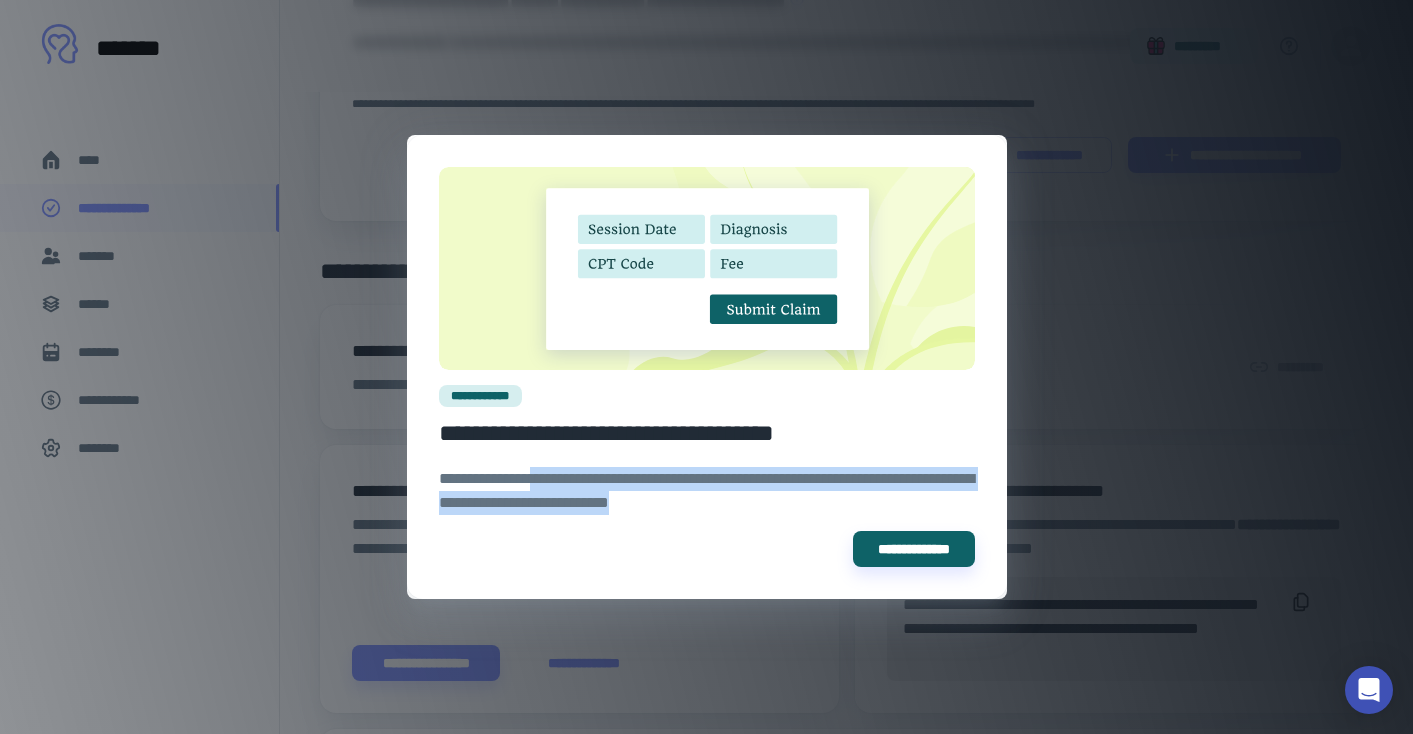 drag, startPoint x: 541, startPoint y: 480, endPoint x: 810, endPoint y: 506, distance: 270.25357 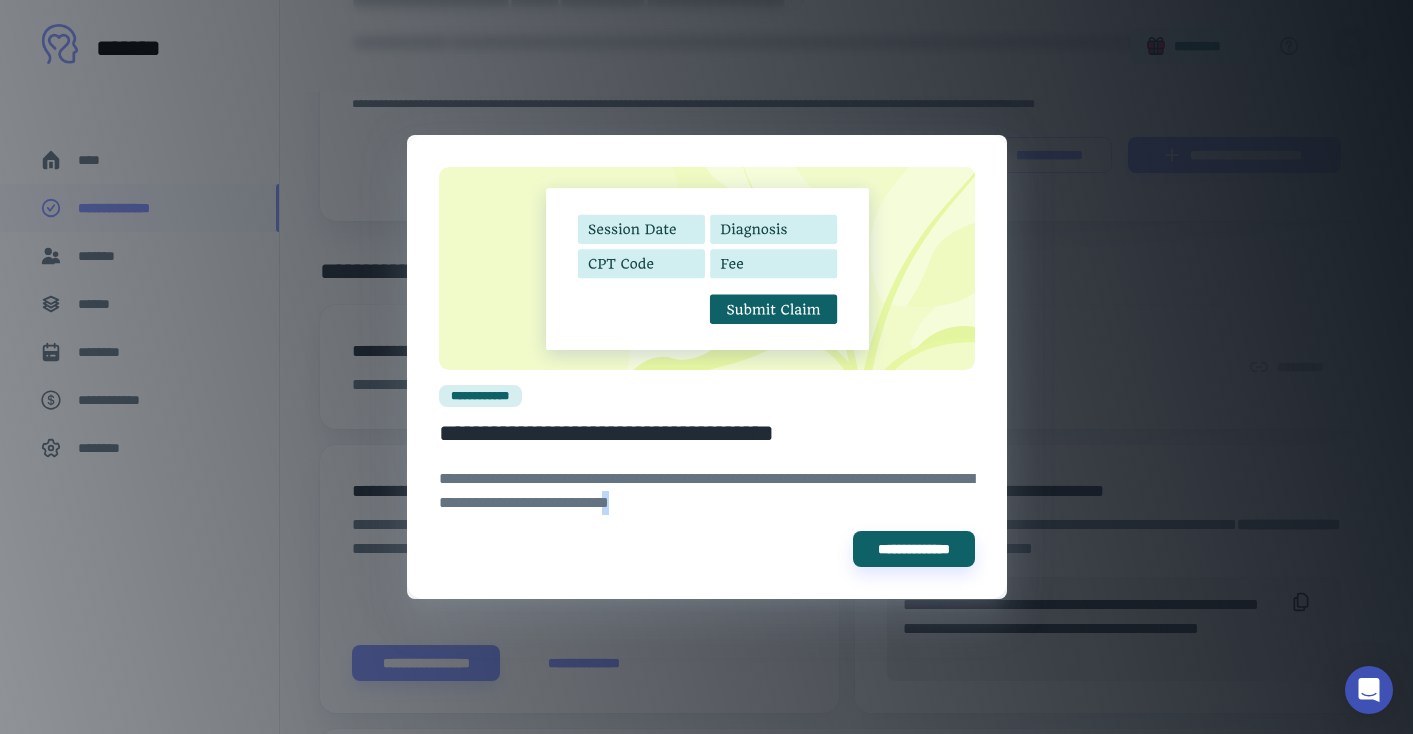drag, startPoint x: 810, startPoint y: 506, endPoint x: 813, endPoint y: 520, distance: 14.3178215 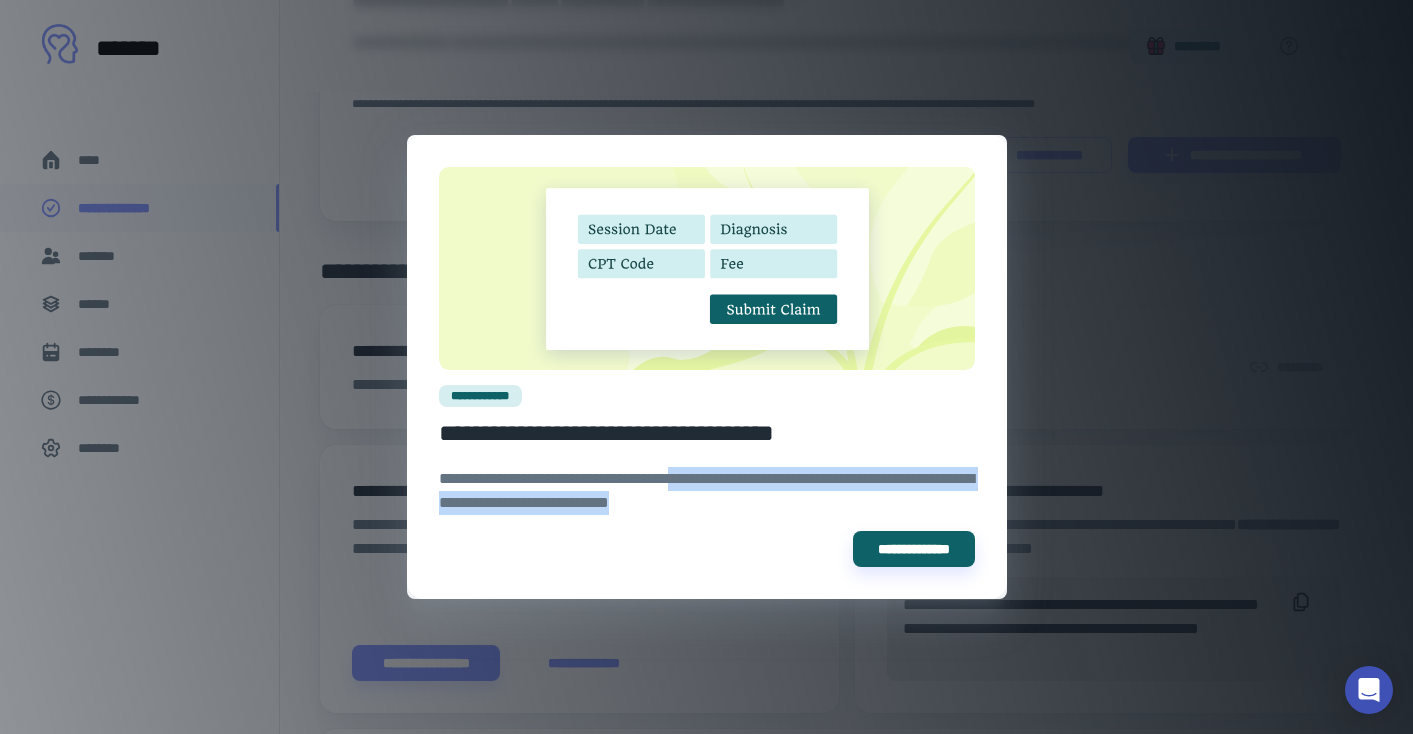 drag, startPoint x: 727, startPoint y: 485, endPoint x: 791, endPoint y: 509, distance: 68.35203 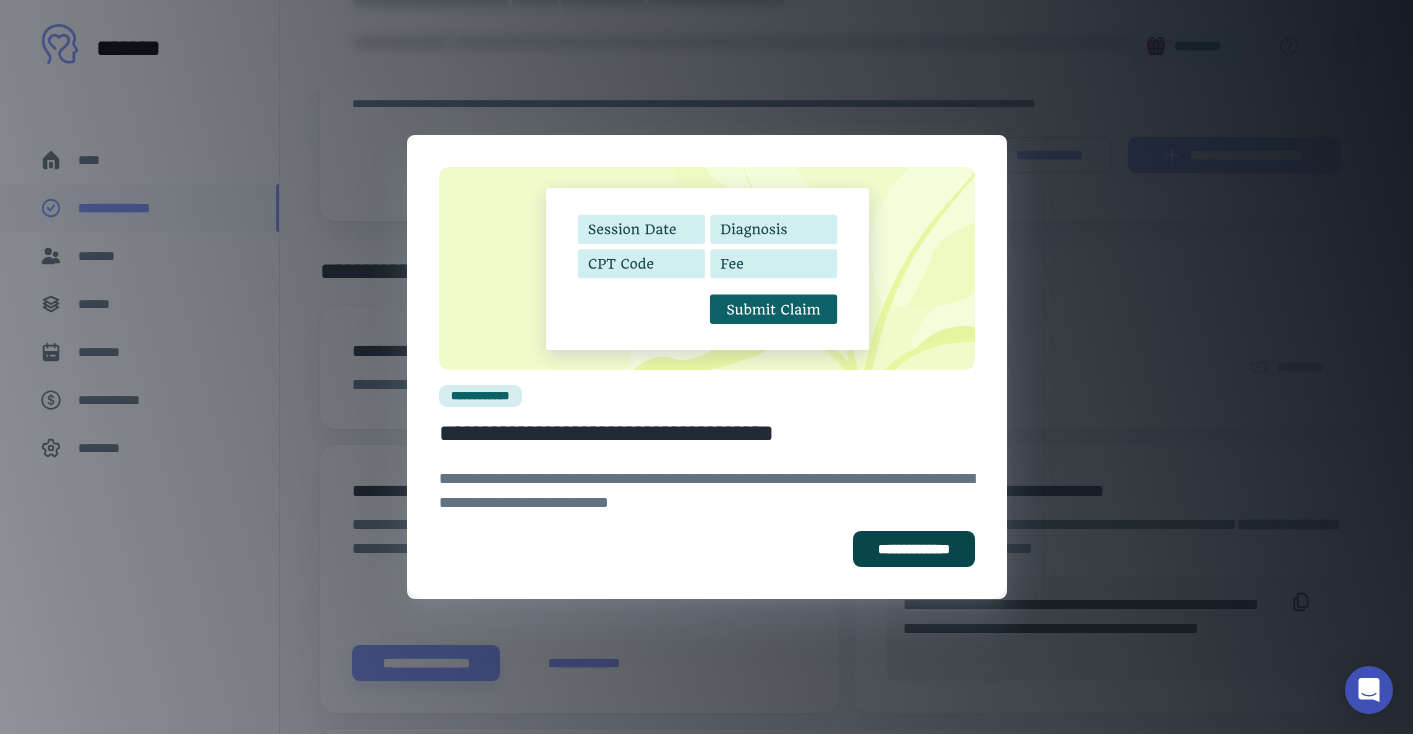 click on "**********" at bounding box center (914, 549) 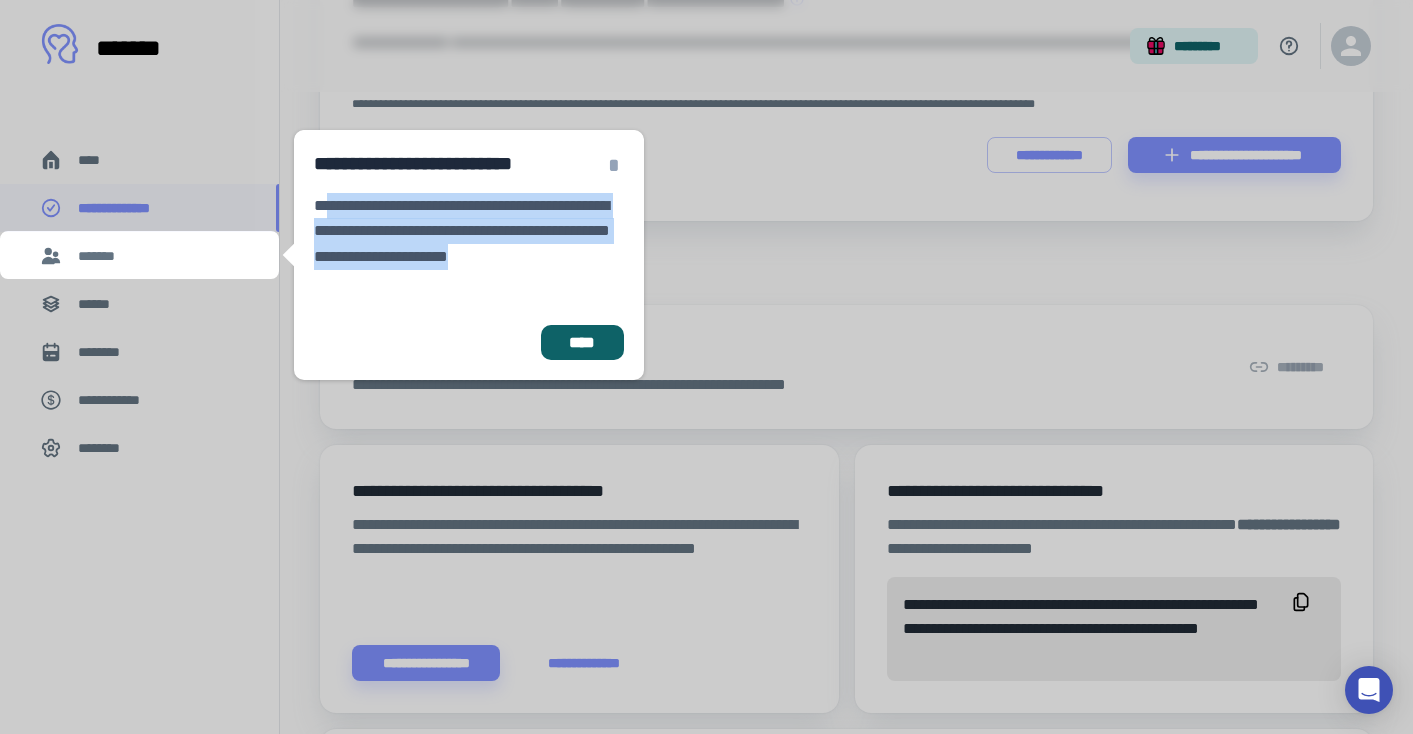 drag, startPoint x: 333, startPoint y: 207, endPoint x: 413, endPoint y: 289, distance: 114.56003 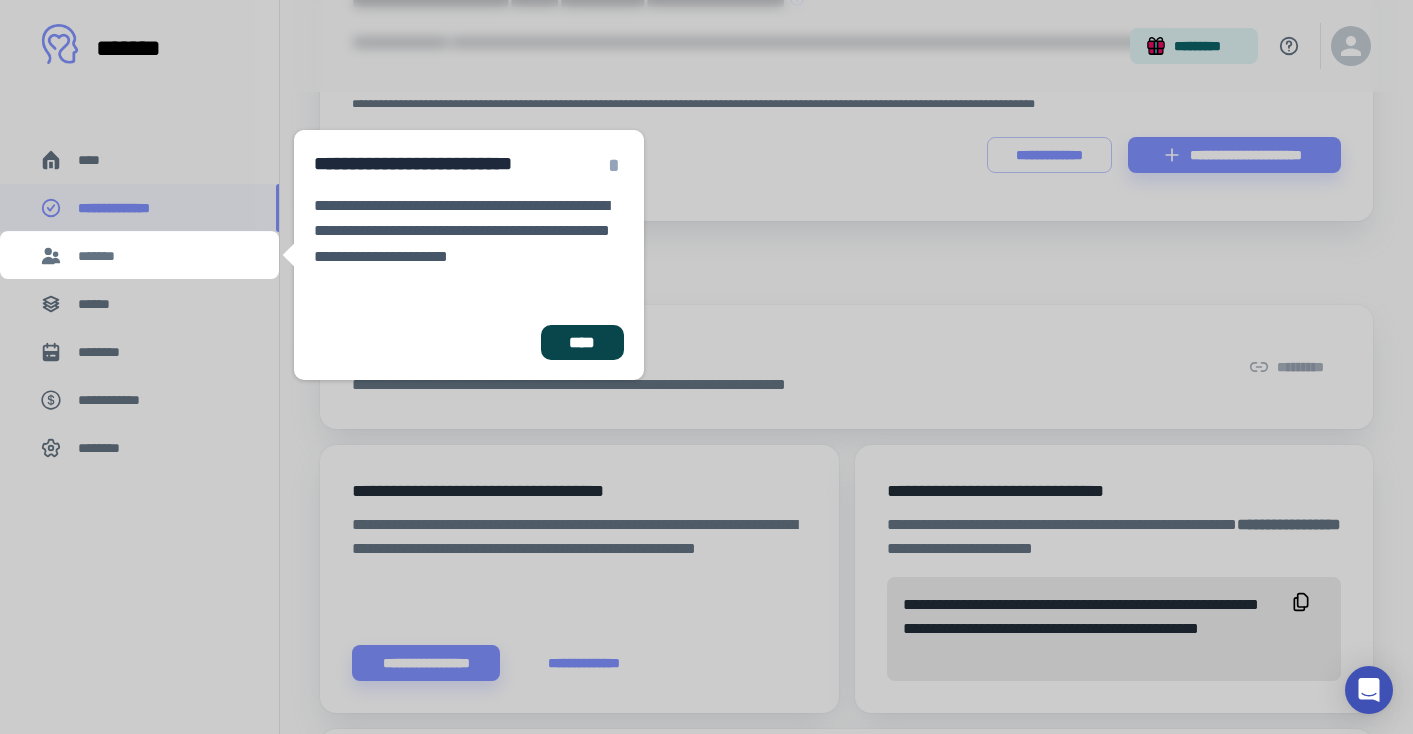 click on "****" at bounding box center (582, 343) 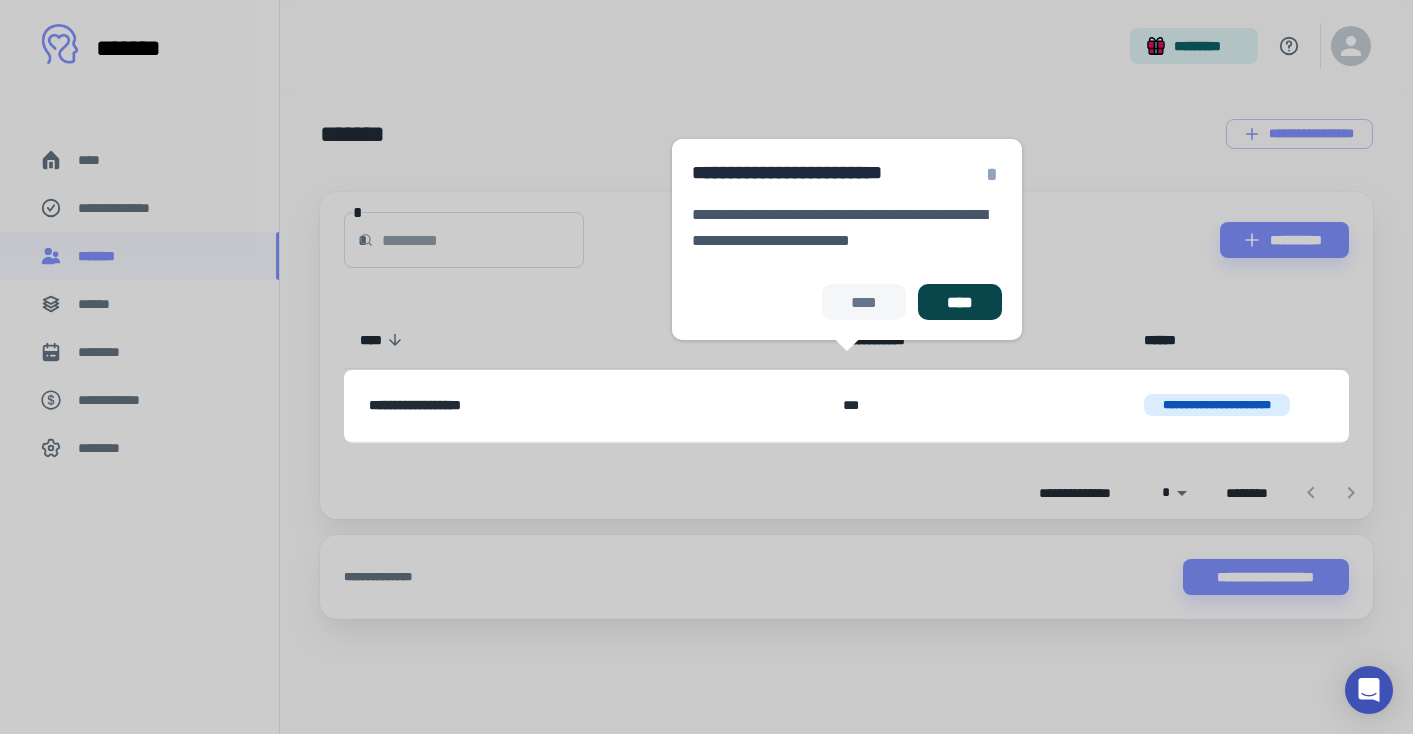 click on "****" at bounding box center (959, 302) 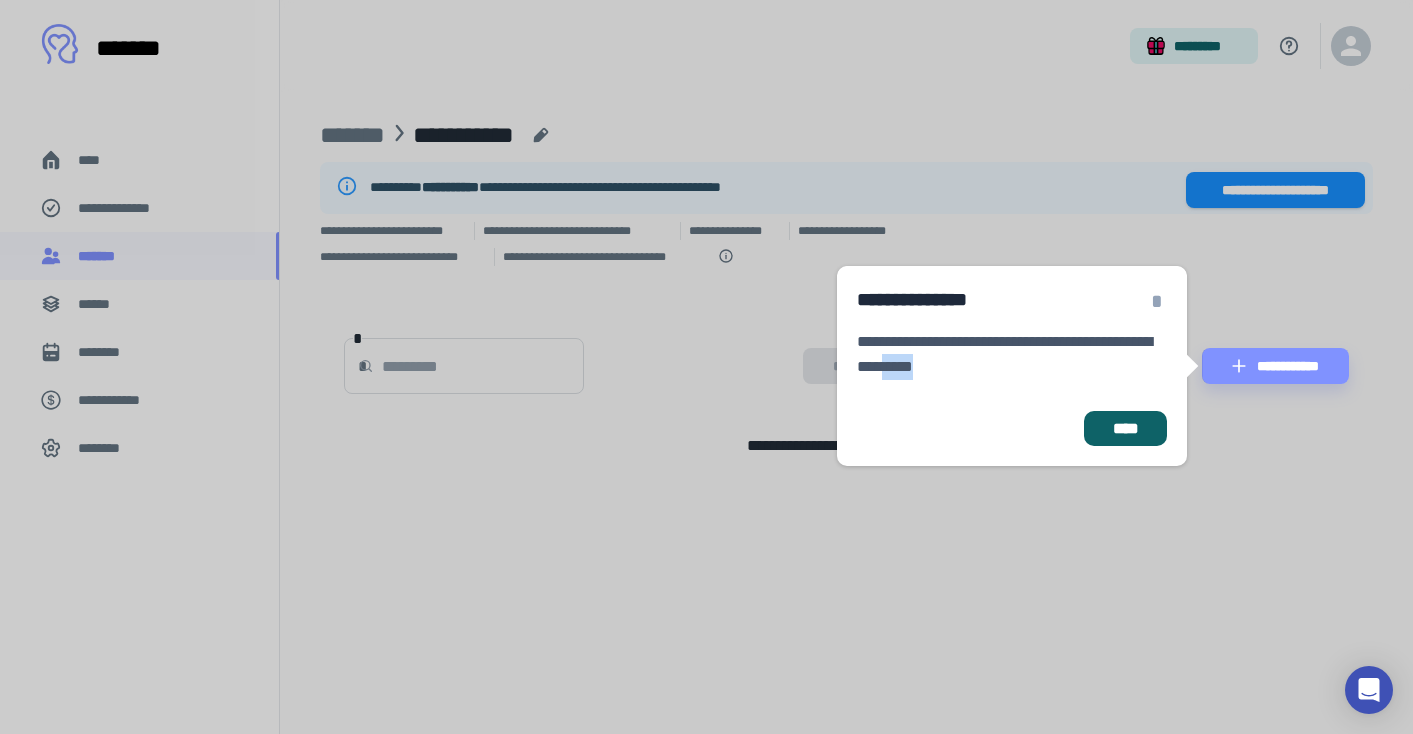 drag, startPoint x: 923, startPoint y: 353, endPoint x: 963, endPoint y: 389, distance: 53.814495 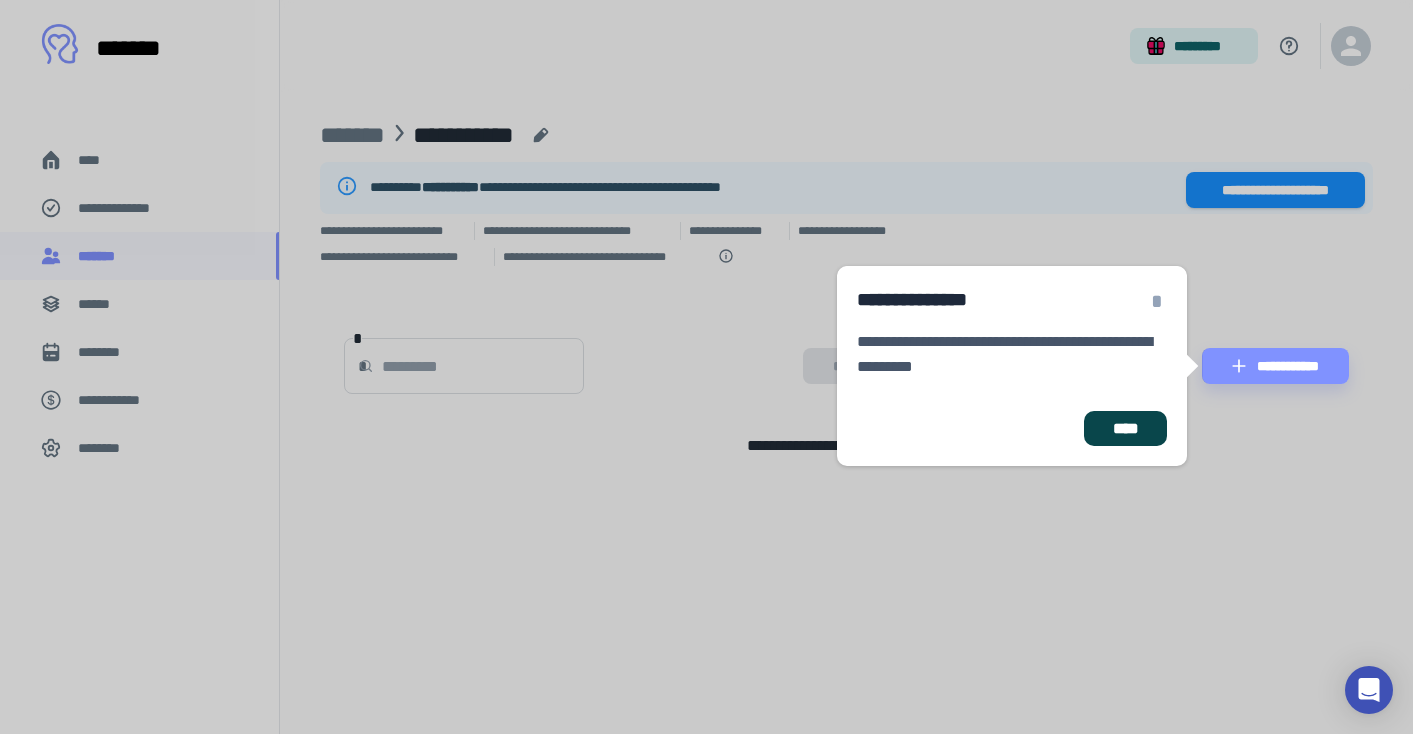 click on "****" at bounding box center (1125, 429) 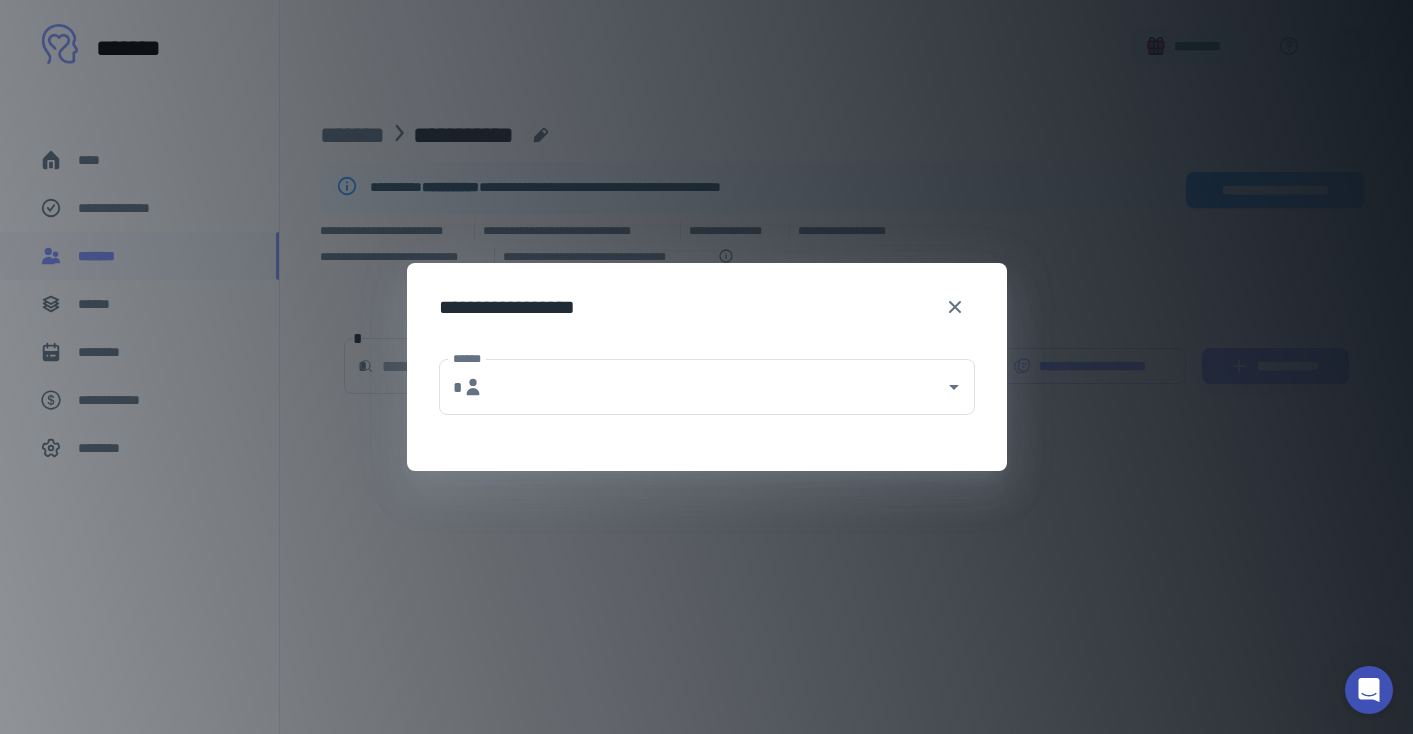 type on "**********" 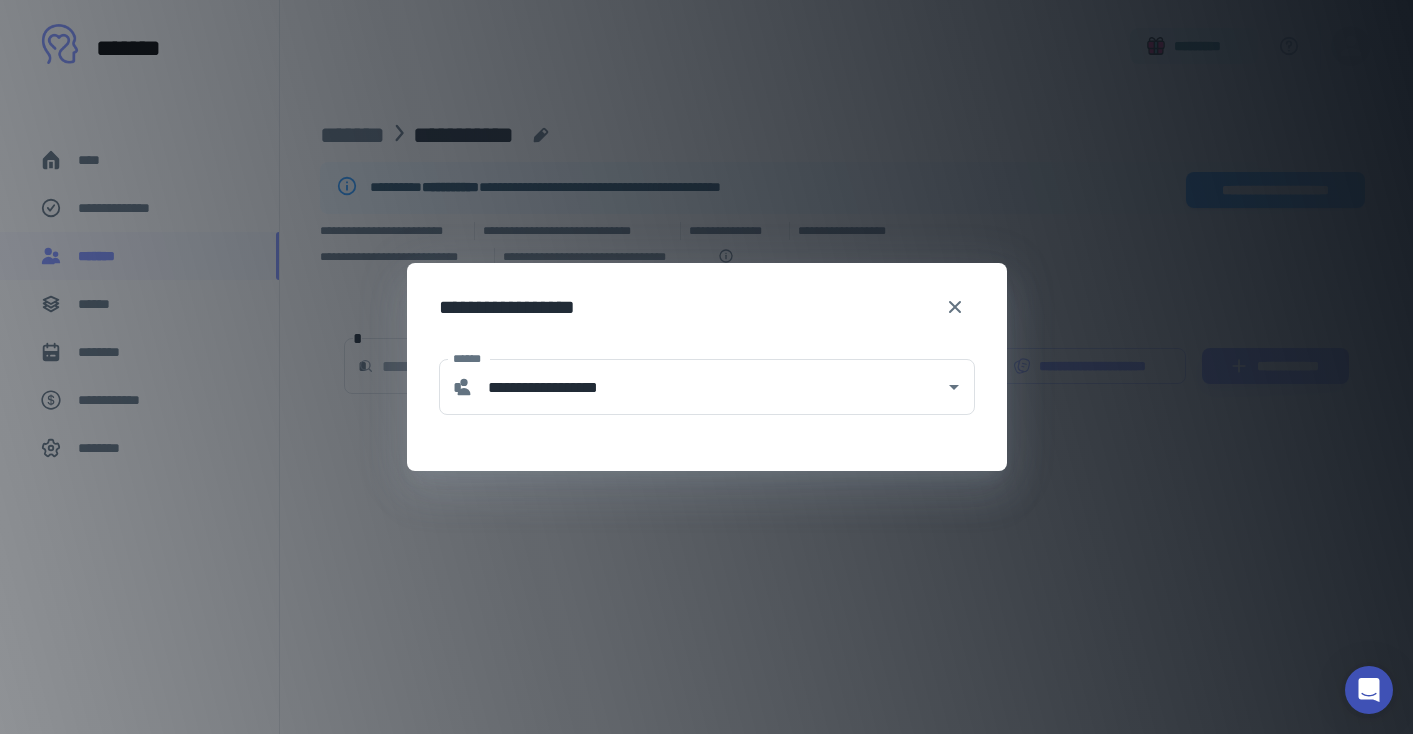 click on "**********" at bounding box center [706, 367] 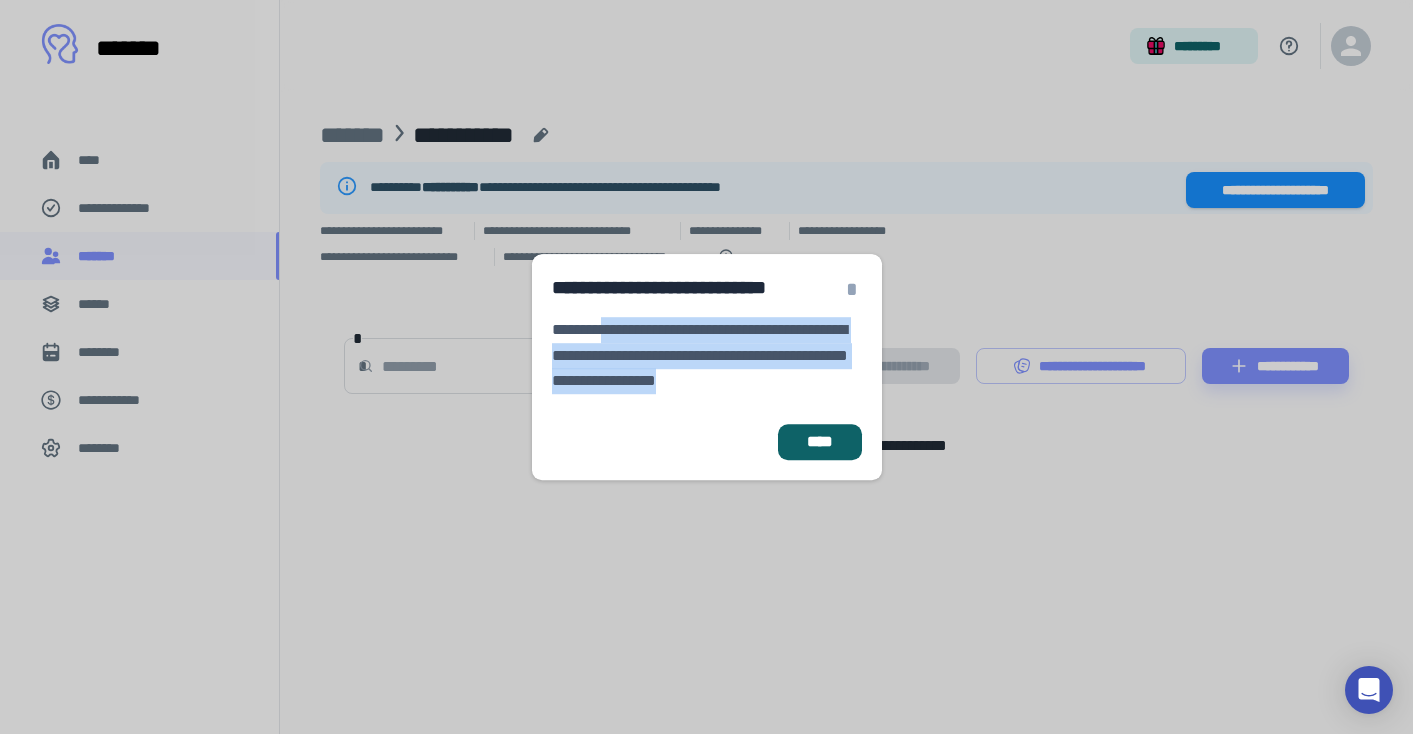 drag, startPoint x: 610, startPoint y: 331, endPoint x: 691, endPoint y: 400, distance: 106.404884 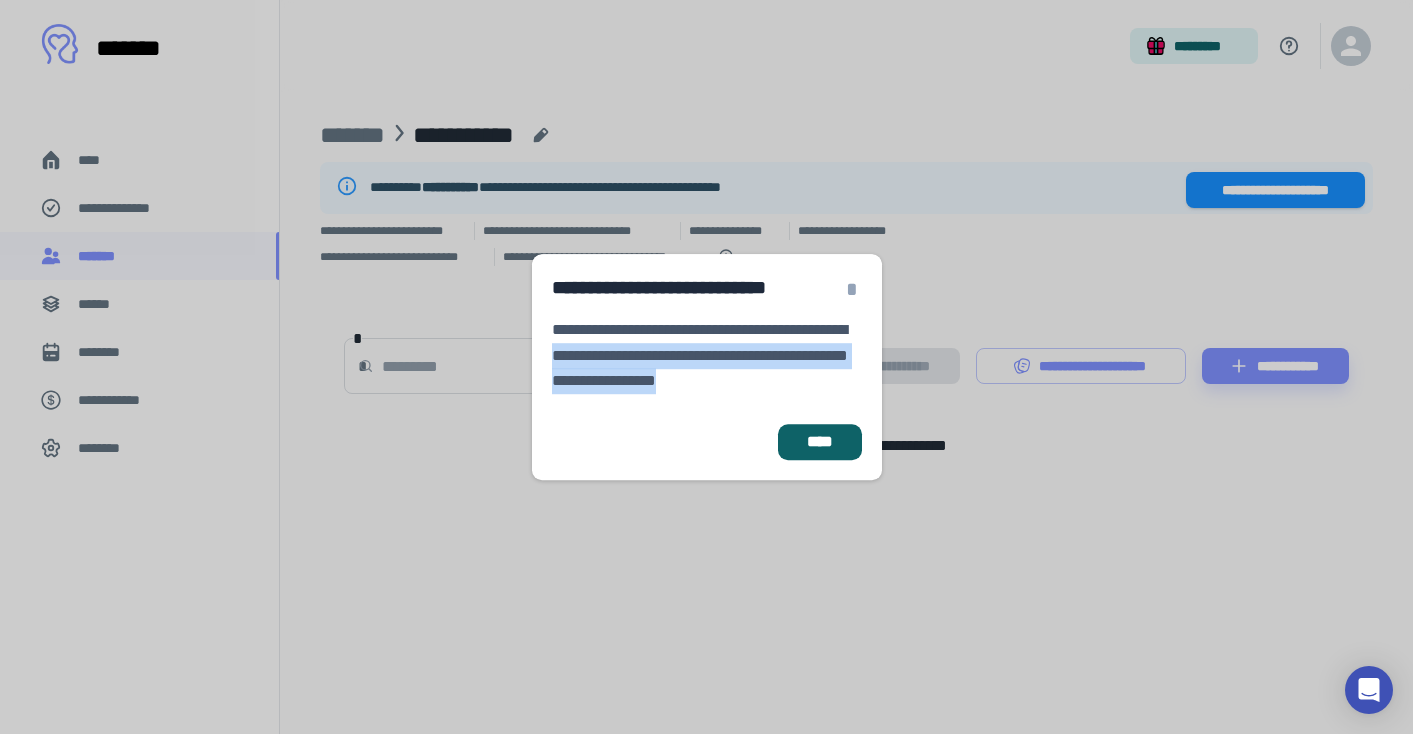 drag, startPoint x: 622, startPoint y: 344, endPoint x: 660, endPoint y: 403, distance: 70.178345 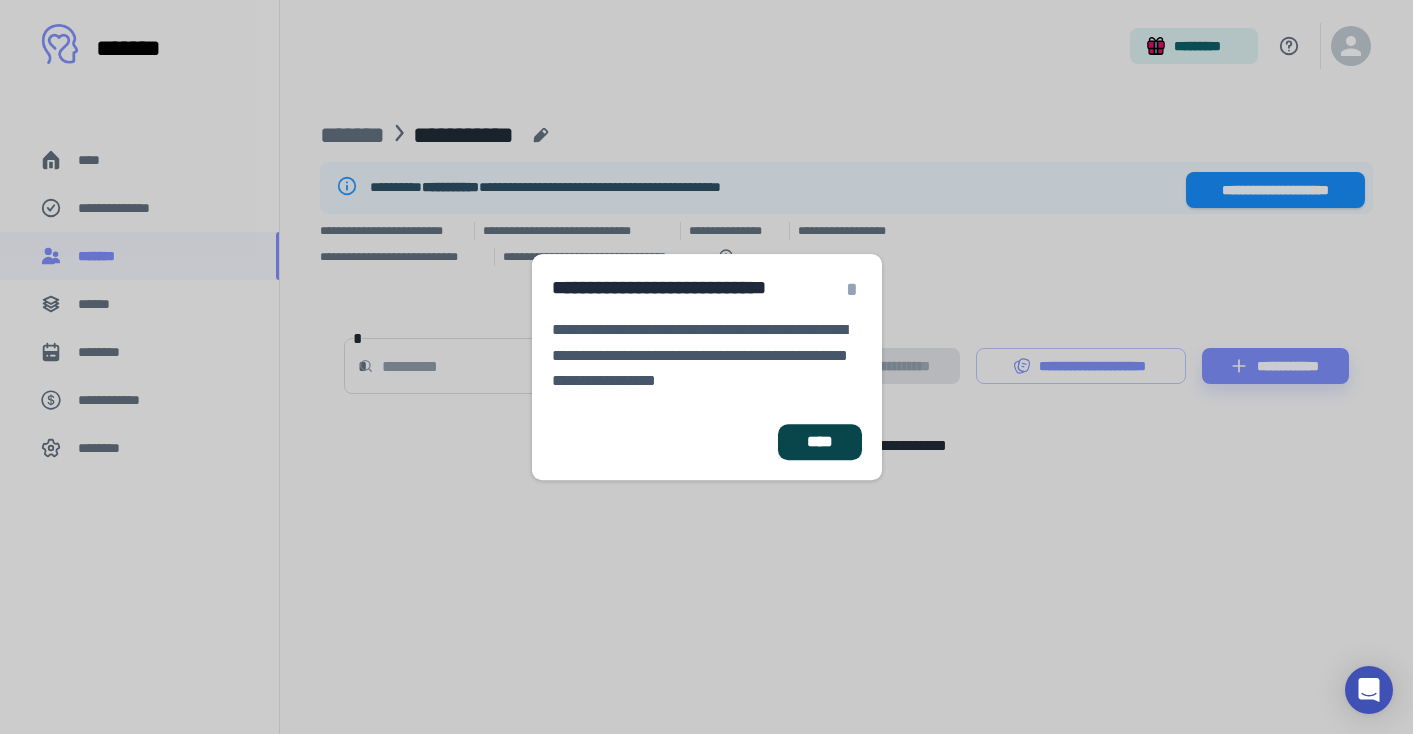 click on "****" at bounding box center (819, 442) 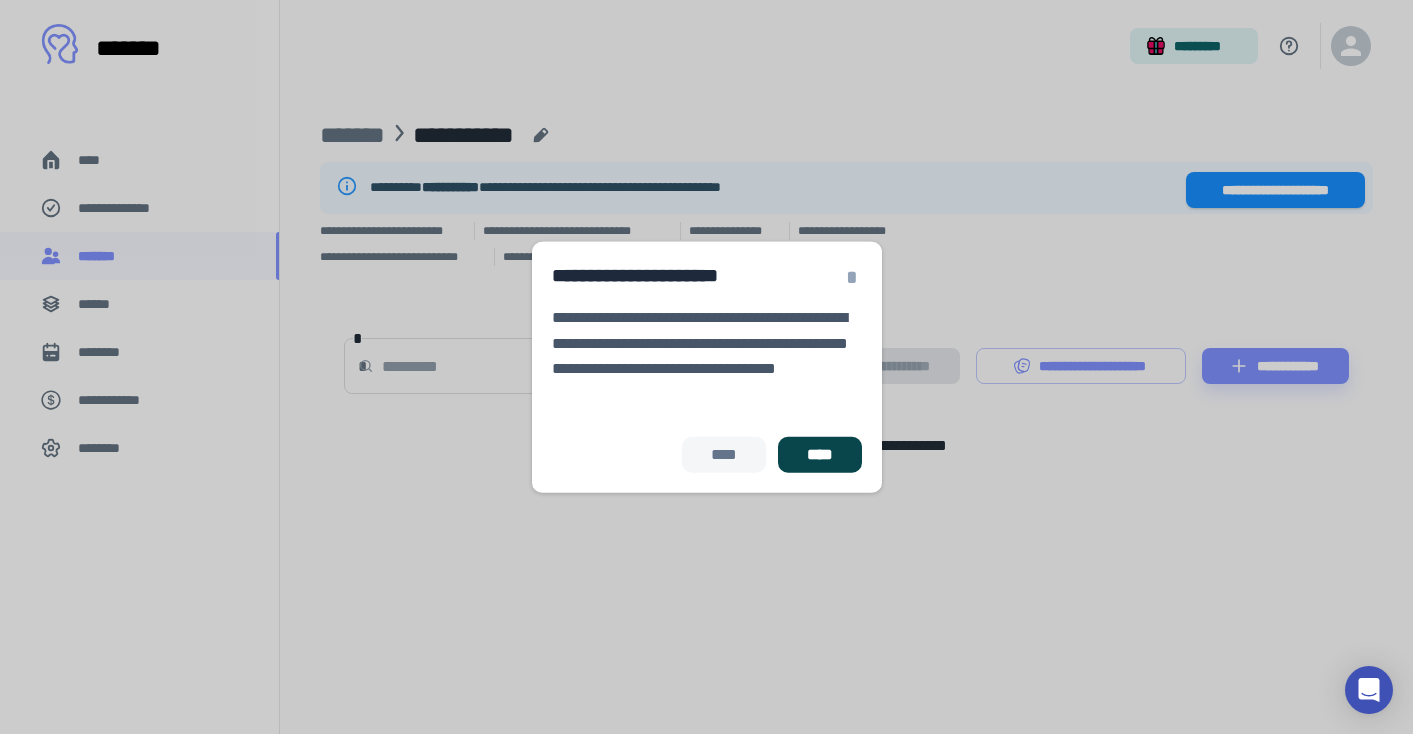 click on "****" at bounding box center [819, 455] 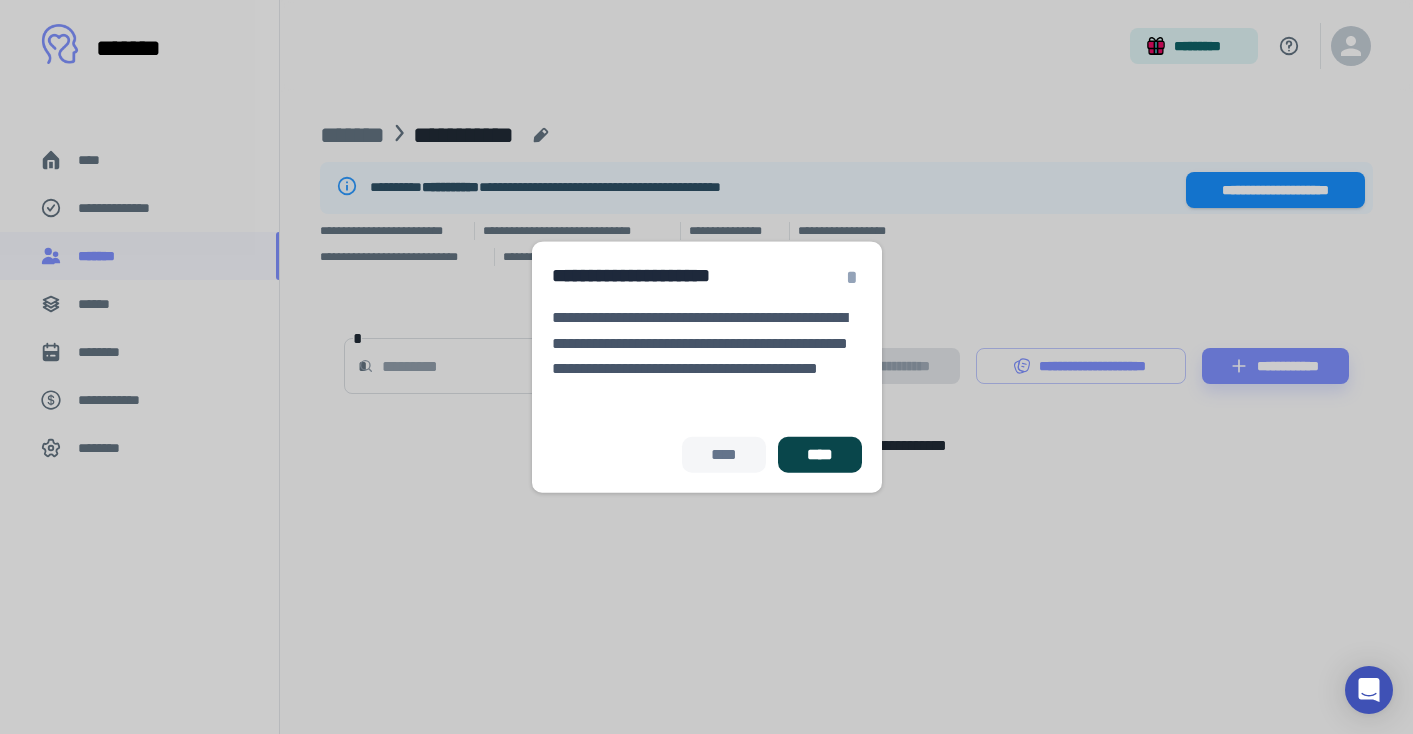 click on "****" at bounding box center [819, 455] 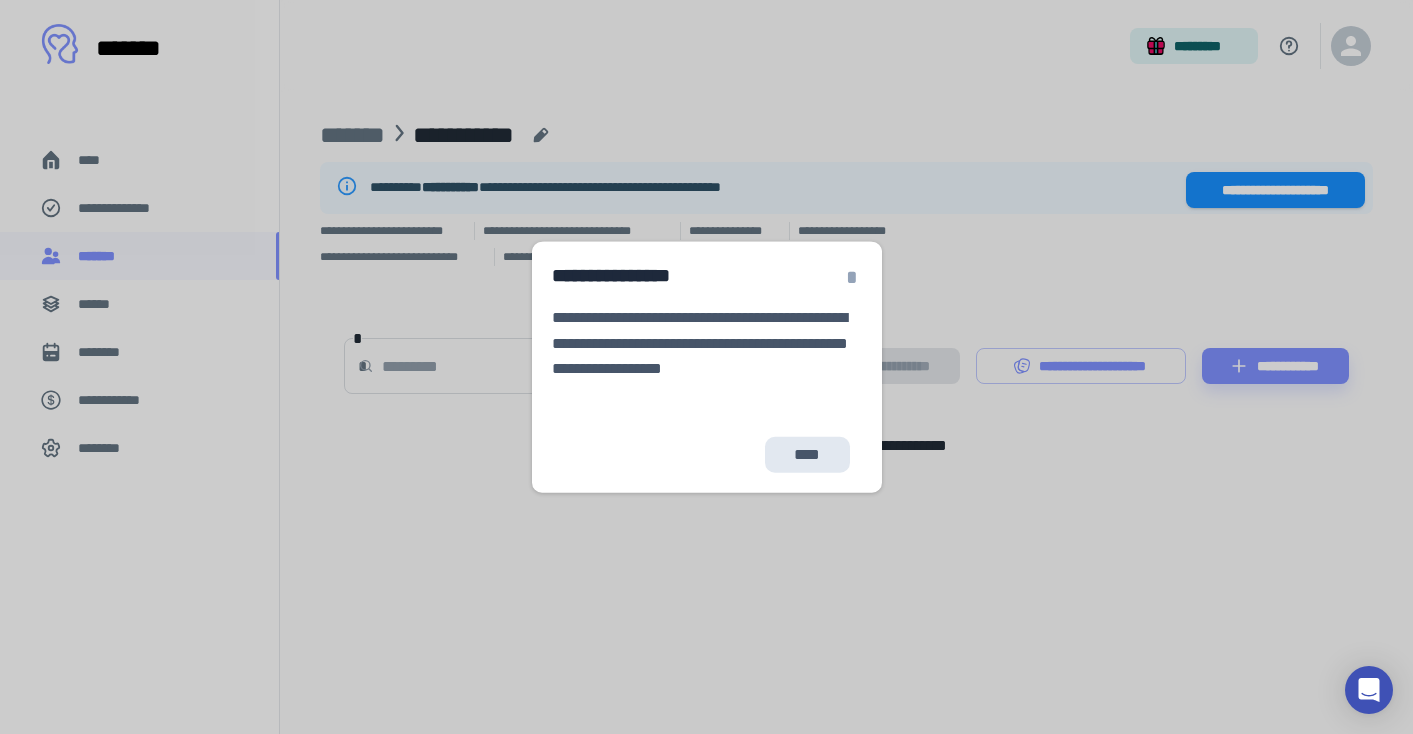 click on "****" at bounding box center (807, 455) 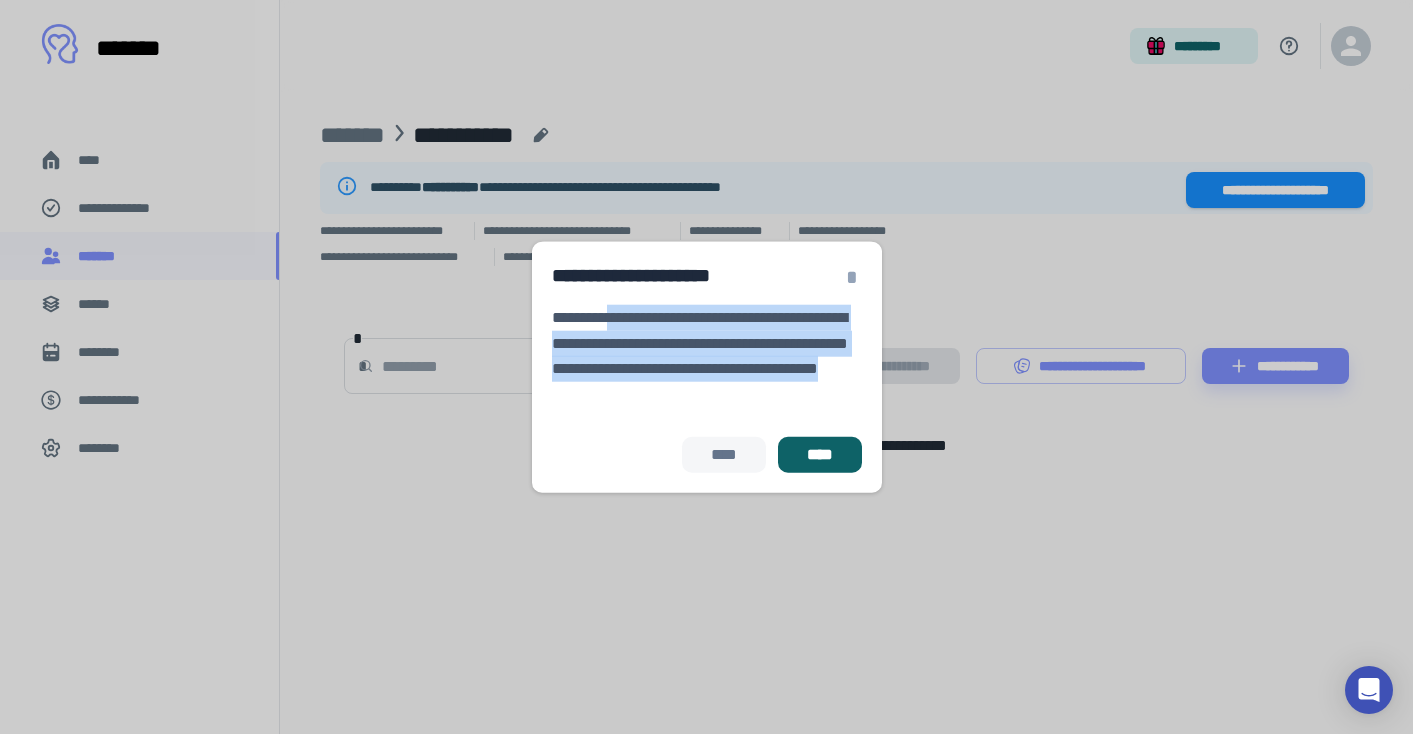 drag, startPoint x: 625, startPoint y: 319, endPoint x: 759, endPoint y: 389, distance: 151.182 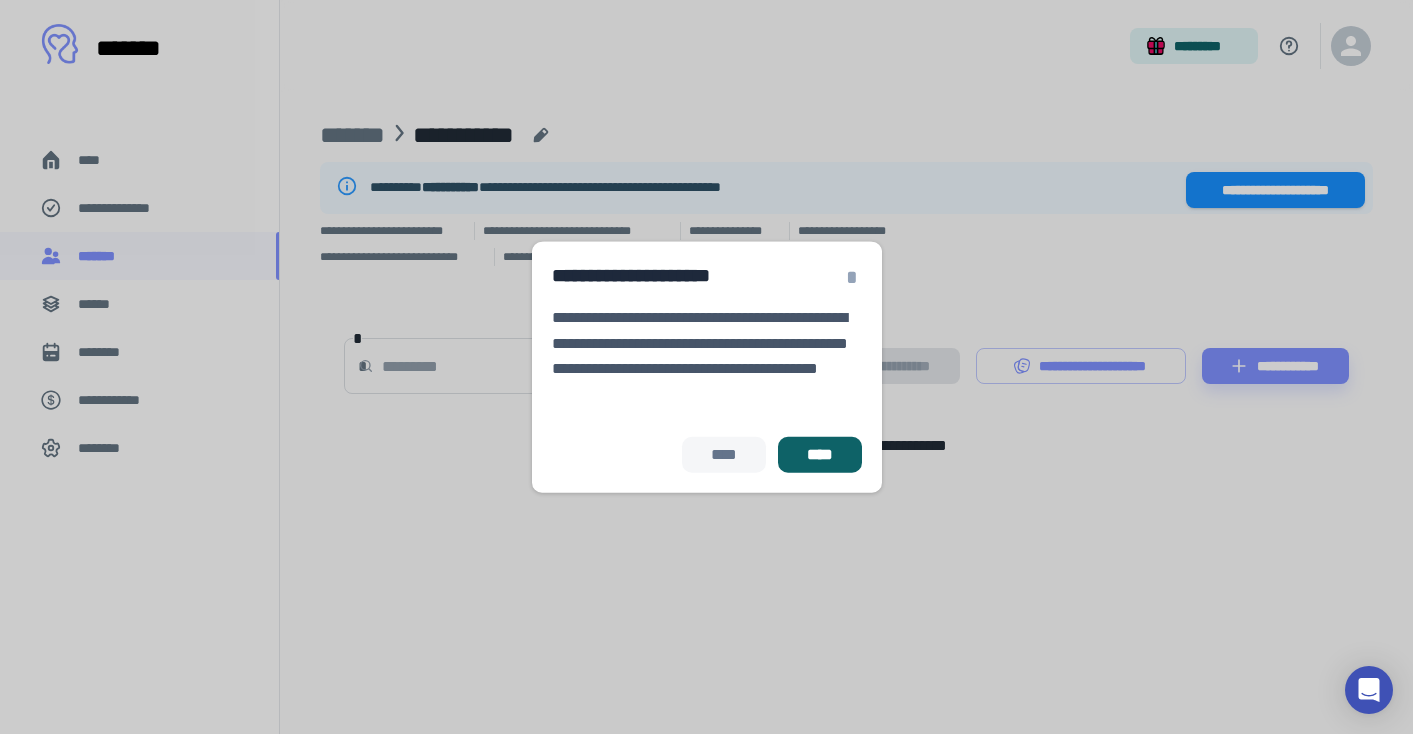 drag, startPoint x: 758, startPoint y: 389, endPoint x: 731, endPoint y: 427, distance: 46.615448 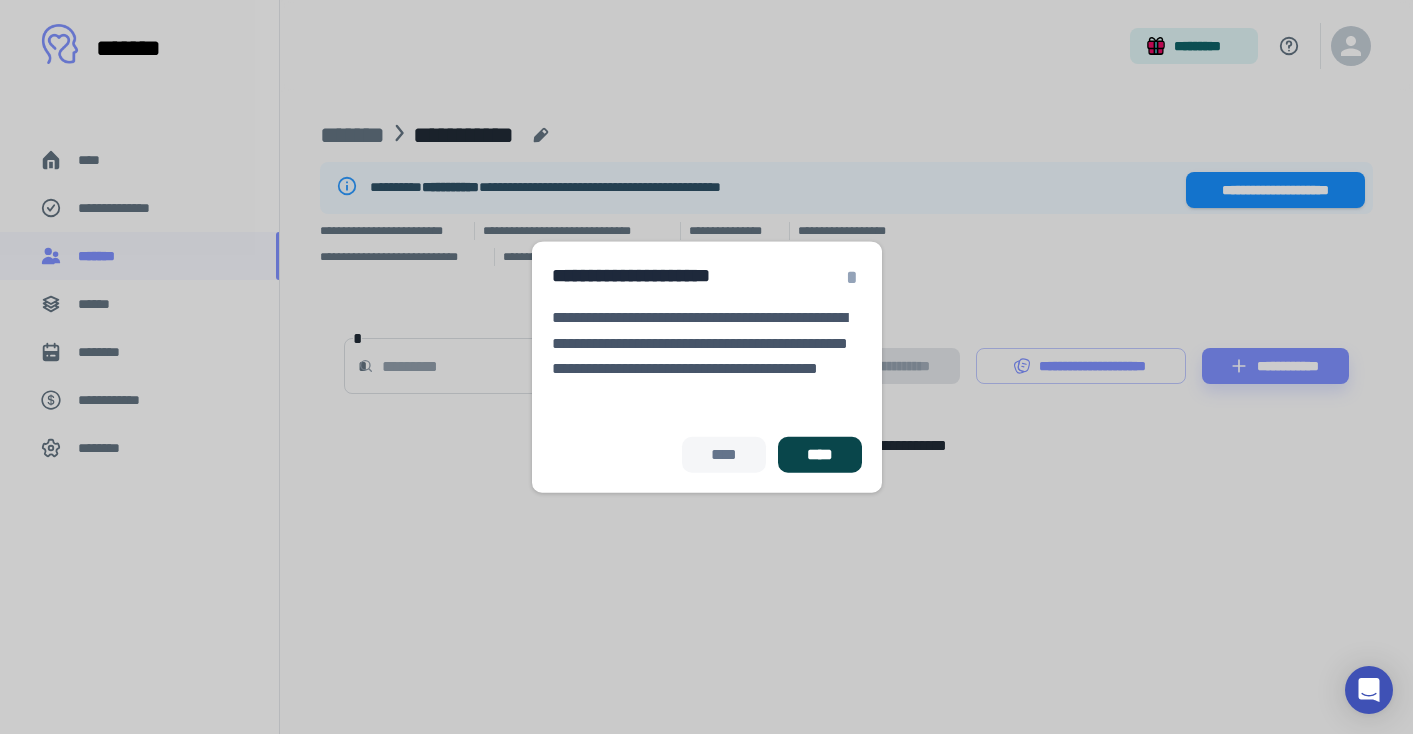 click on "****" at bounding box center (819, 455) 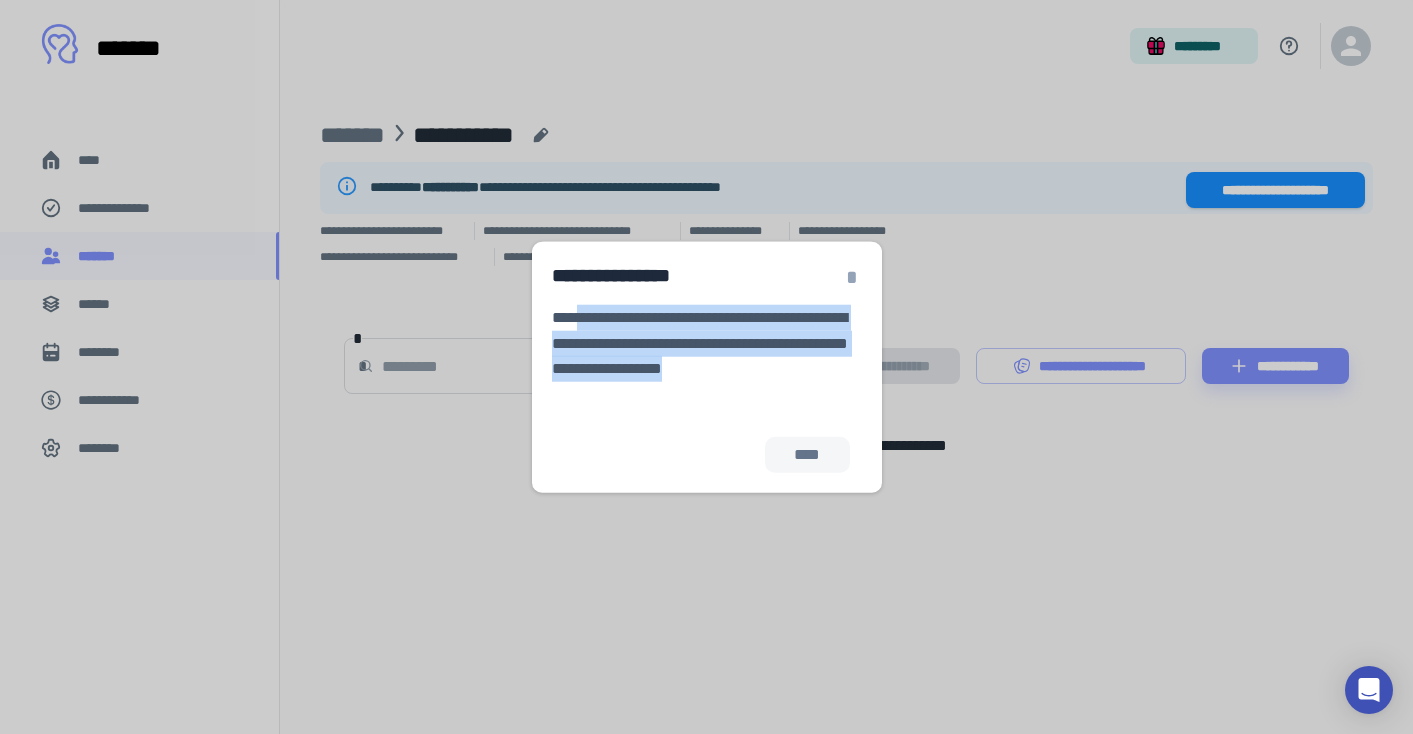 drag, startPoint x: 598, startPoint y: 314, endPoint x: 625, endPoint y: 407, distance: 96.84007 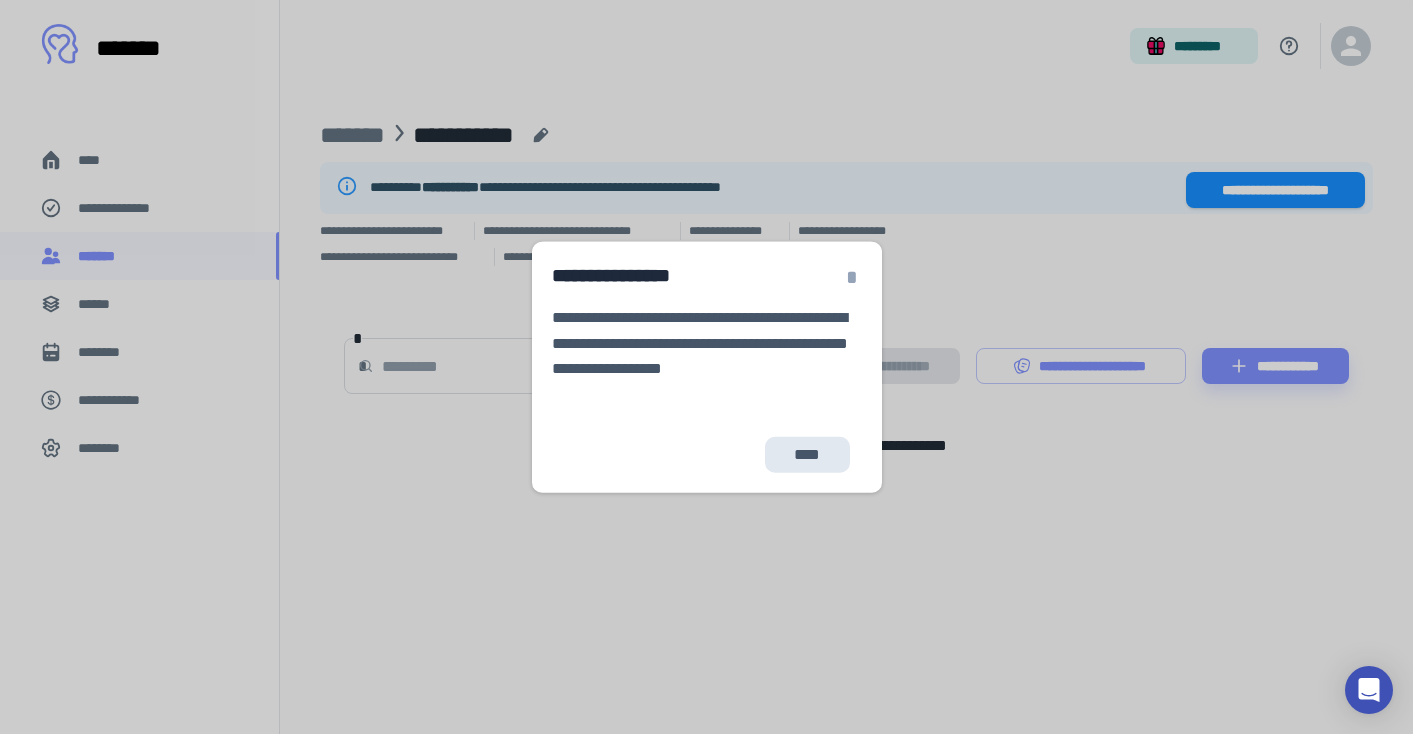 click on "****" at bounding box center [807, 455] 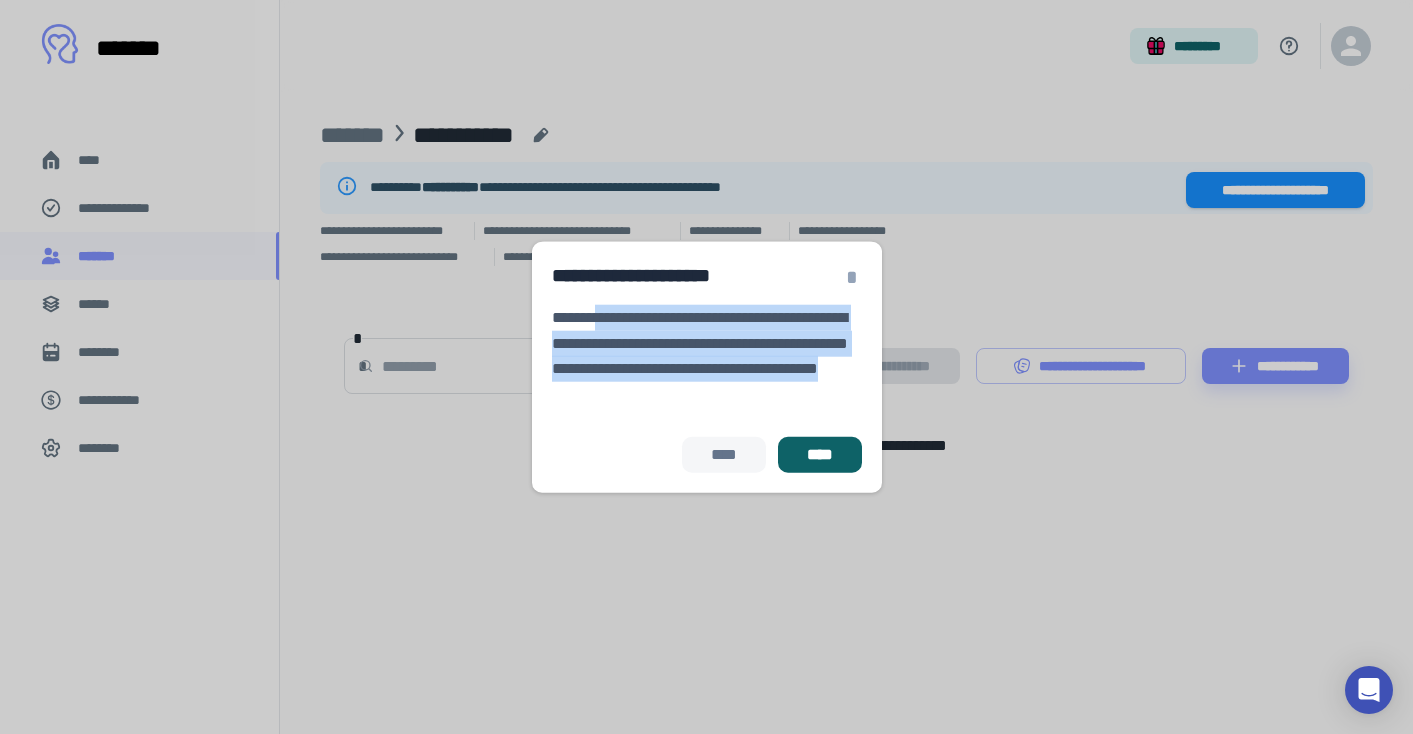 drag, startPoint x: 611, startPoint y: 313, endPoint x: 737, endPoint y: 385, distance: 145.12064 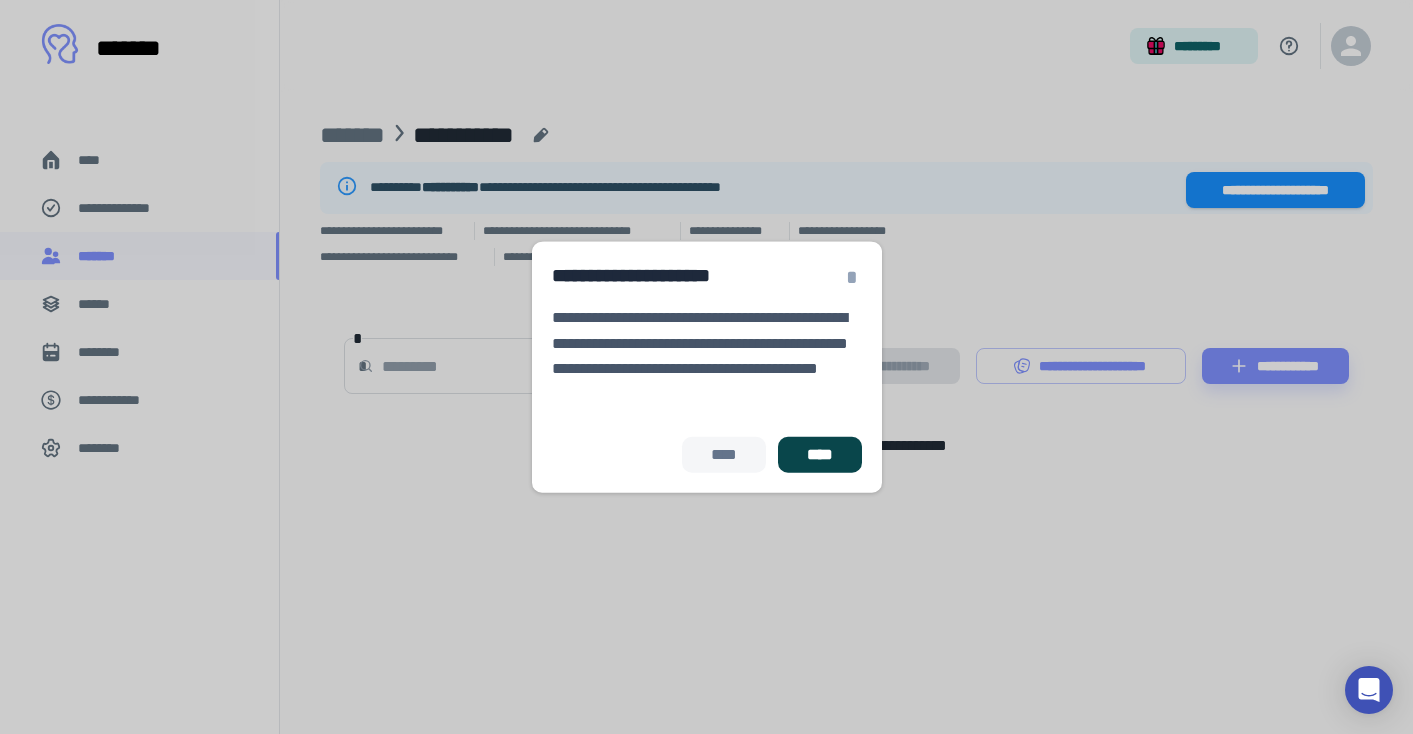 click on "****" at bounding box center [819, 455] 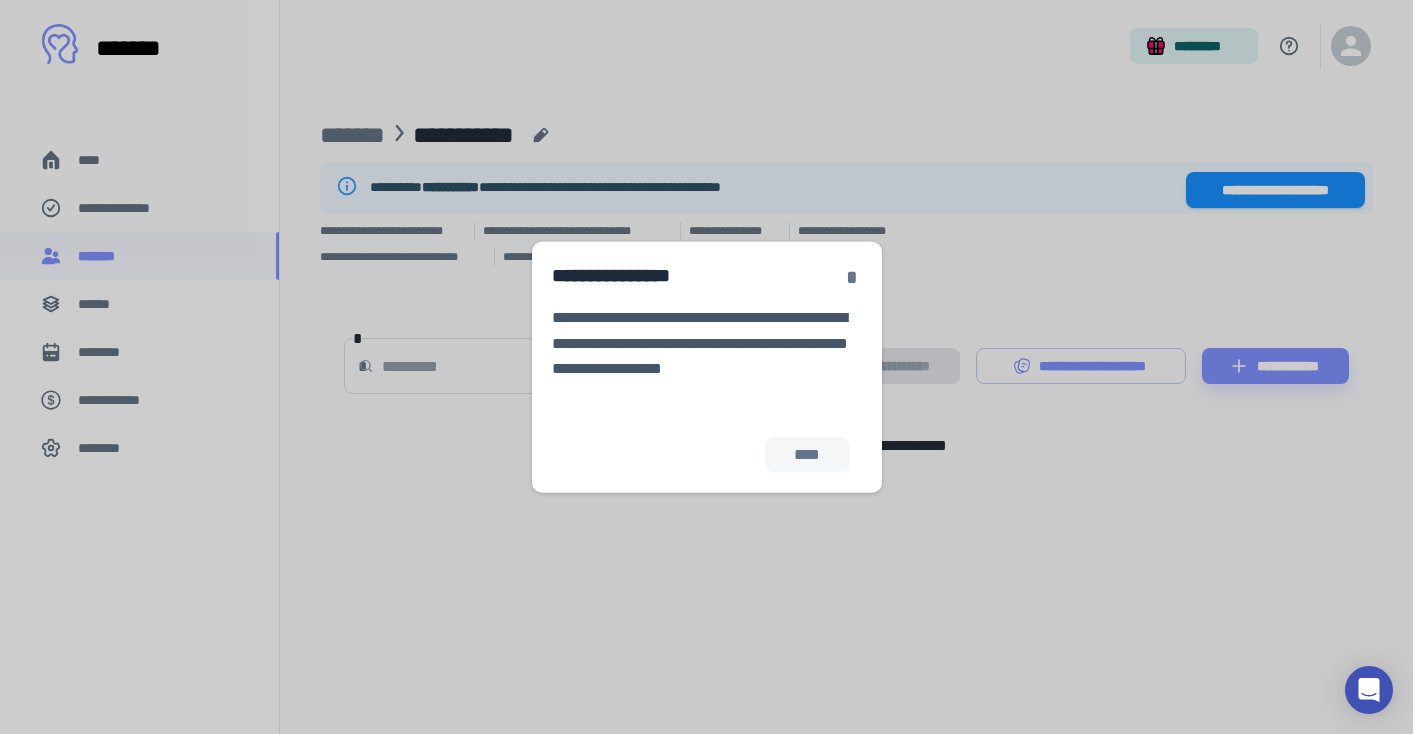 click on "*" at bounding box center (852, 277) 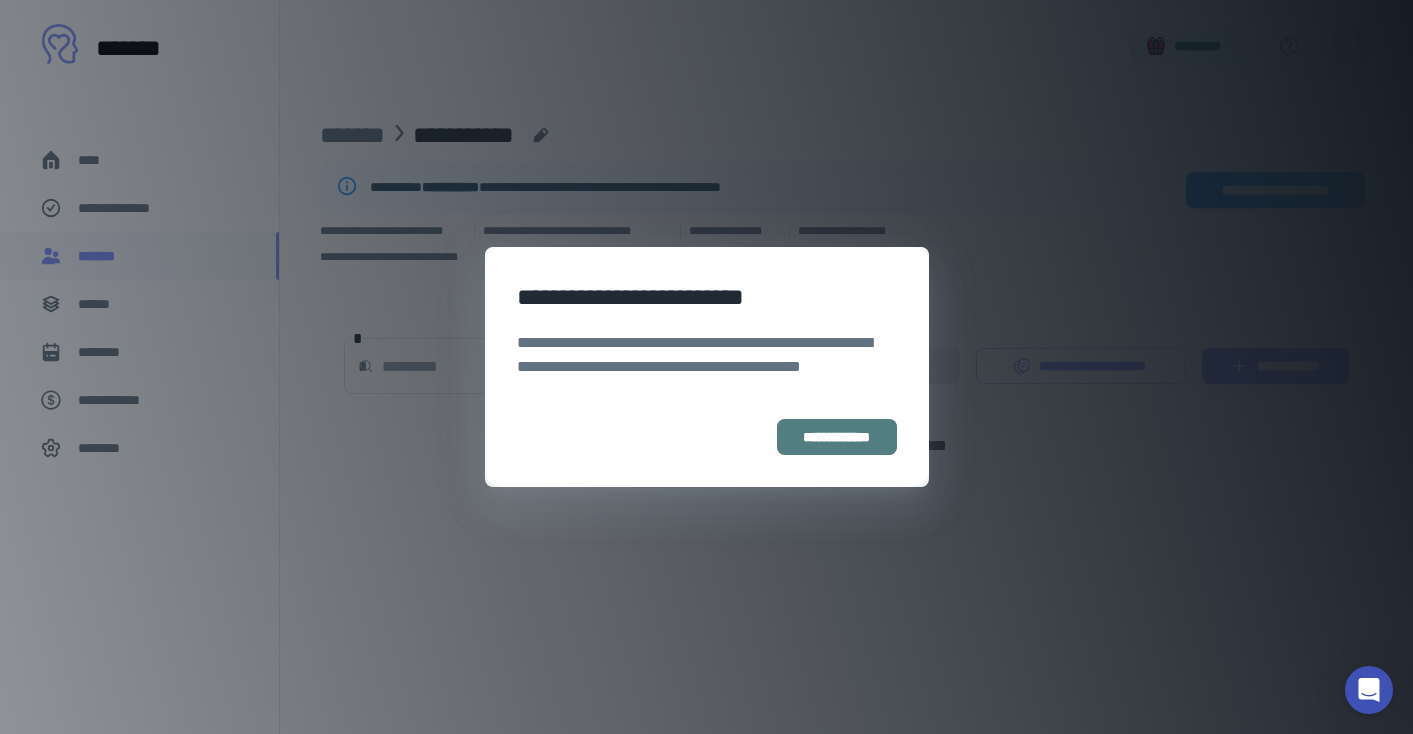click on "**********" at bounding box center (836, 437) 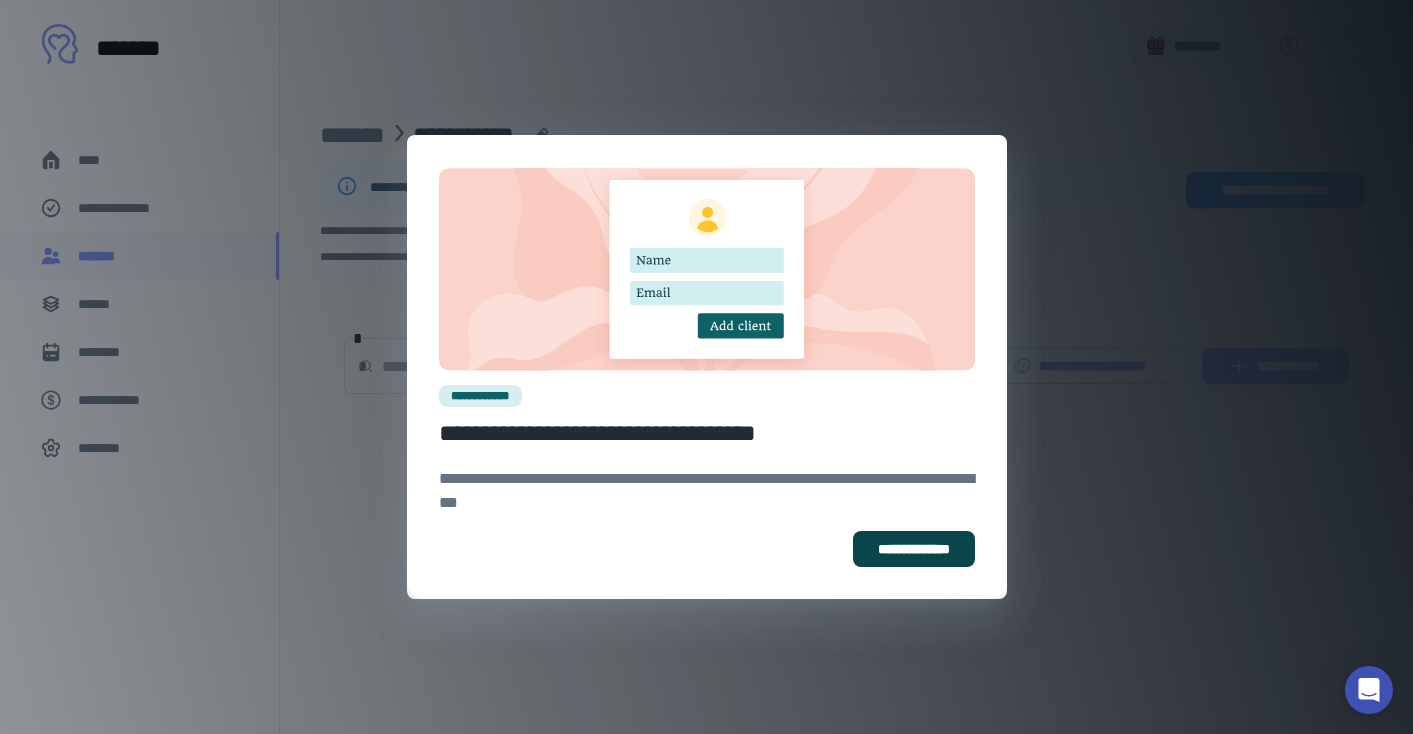 click on "**********" at bounding box center (914, 549) 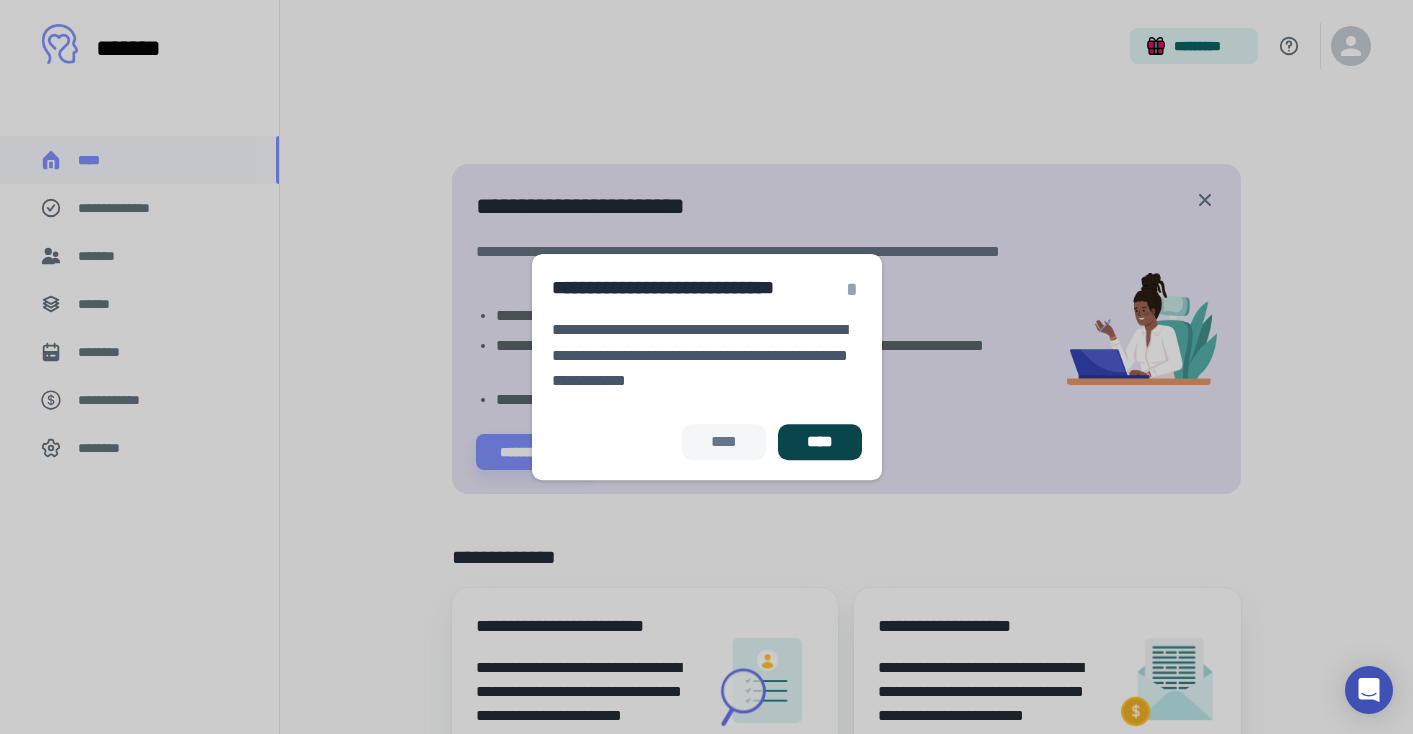 click on "****" at bounding box center (819, 442) 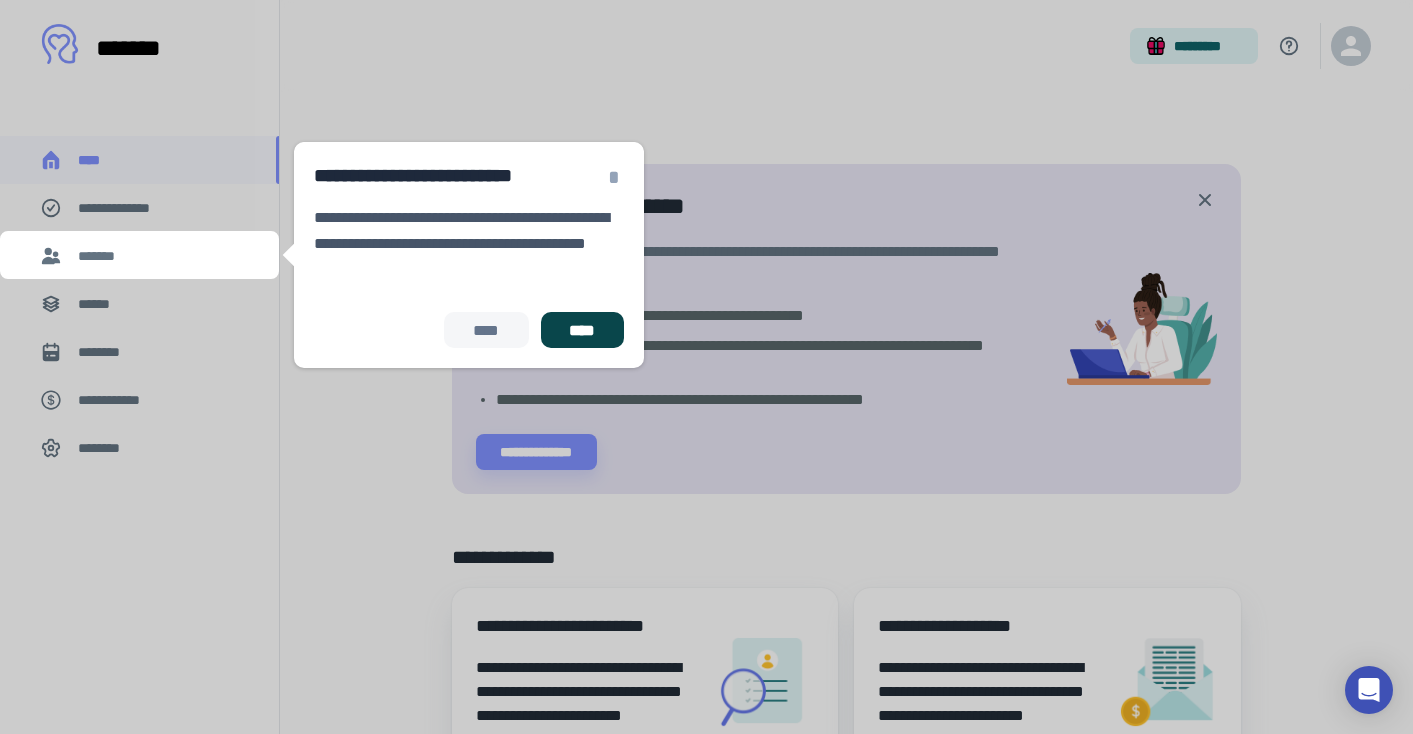 click on "****" at bounding box center (582, 330) 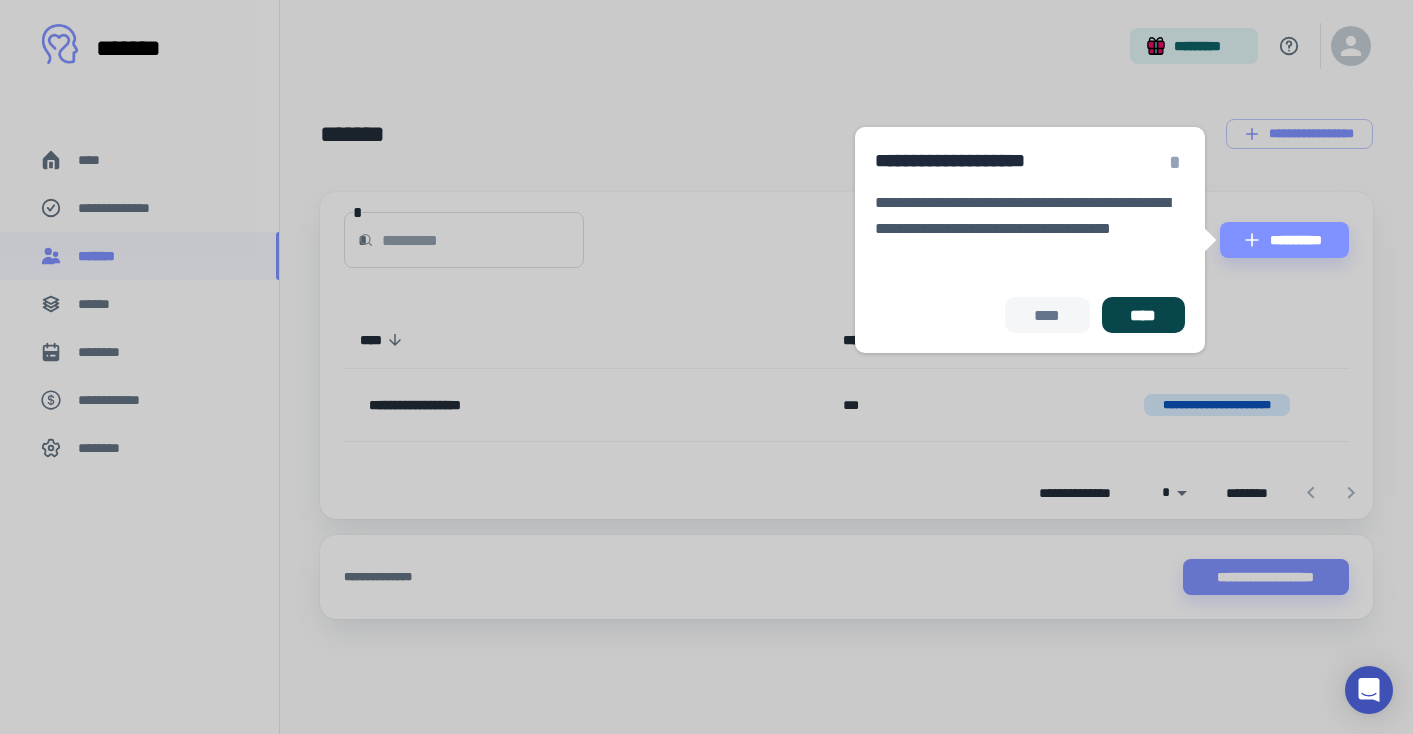 click on "****" at bounding box center [1143, 315] 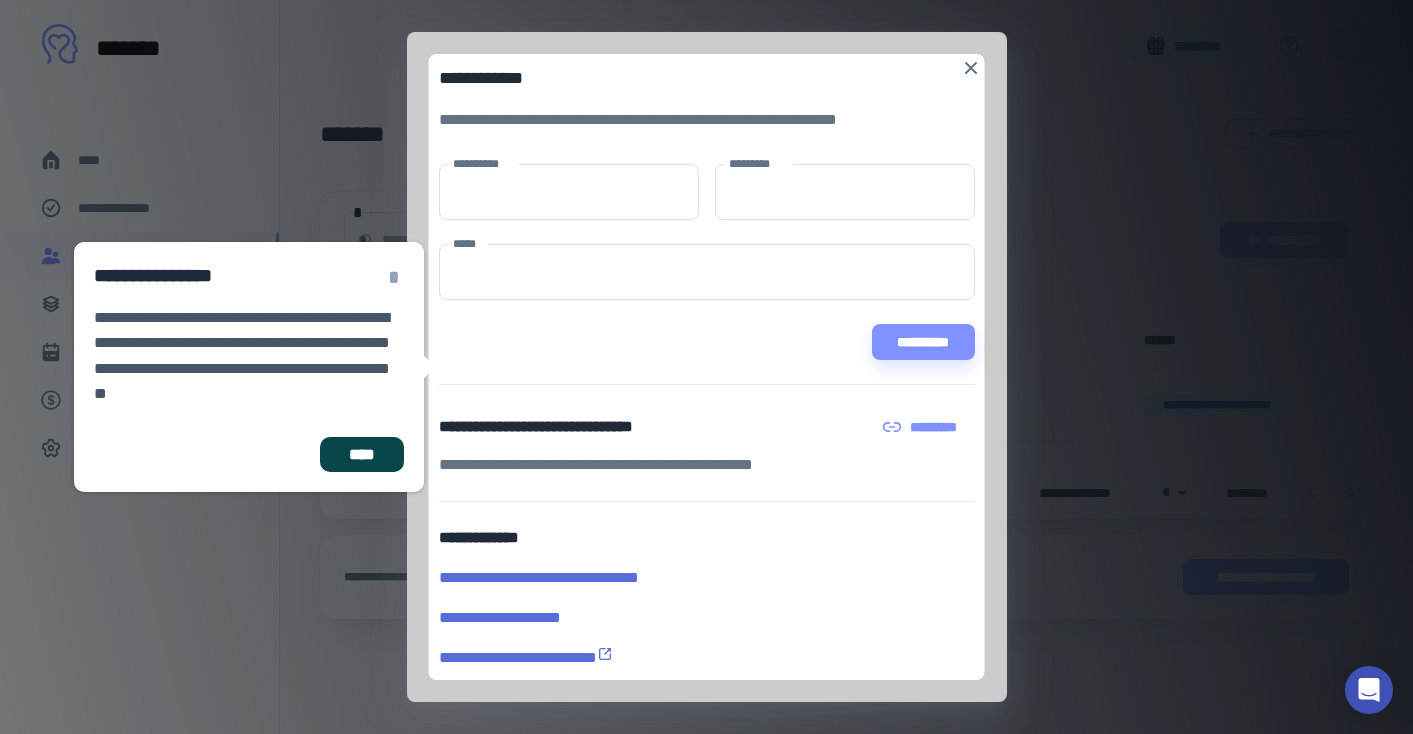 click on "****" at bounding box center (361, 455) 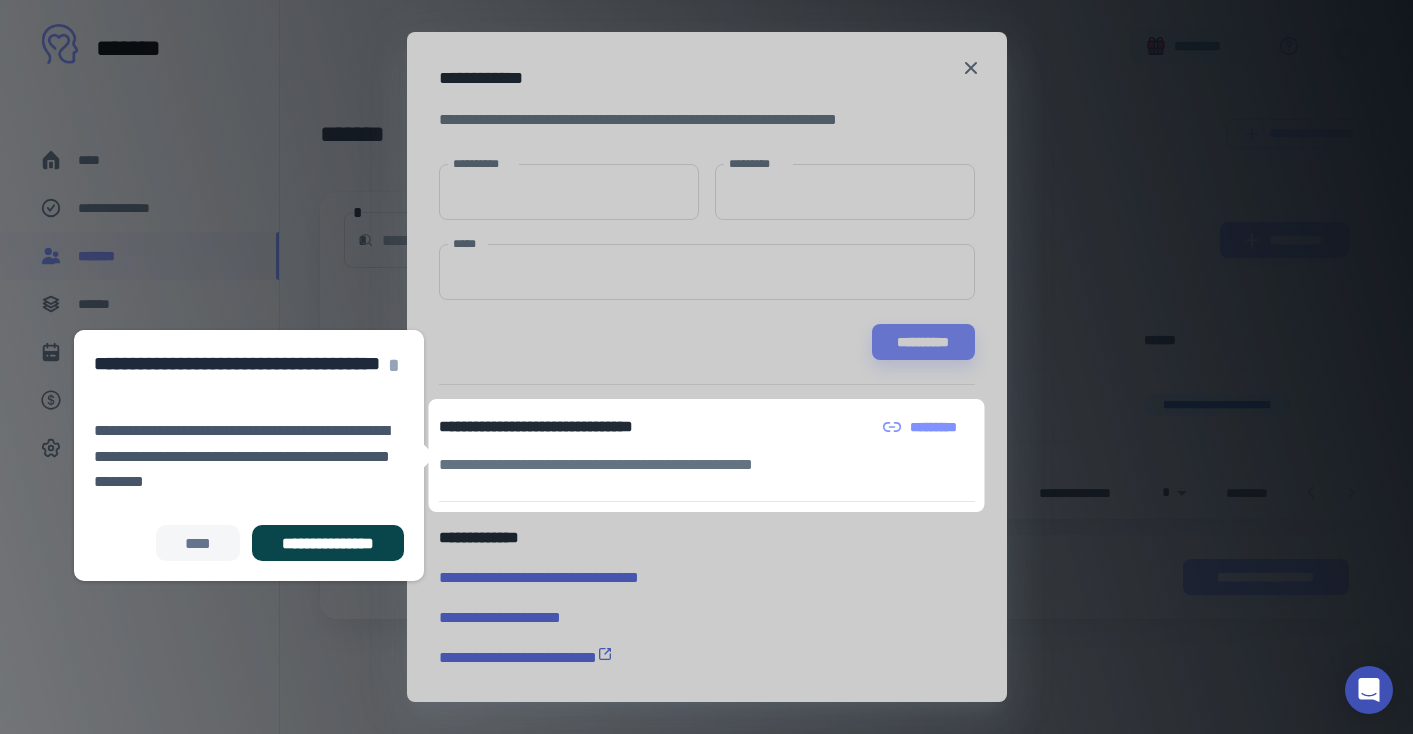 click on "**********" at bounding box center (327, 543) 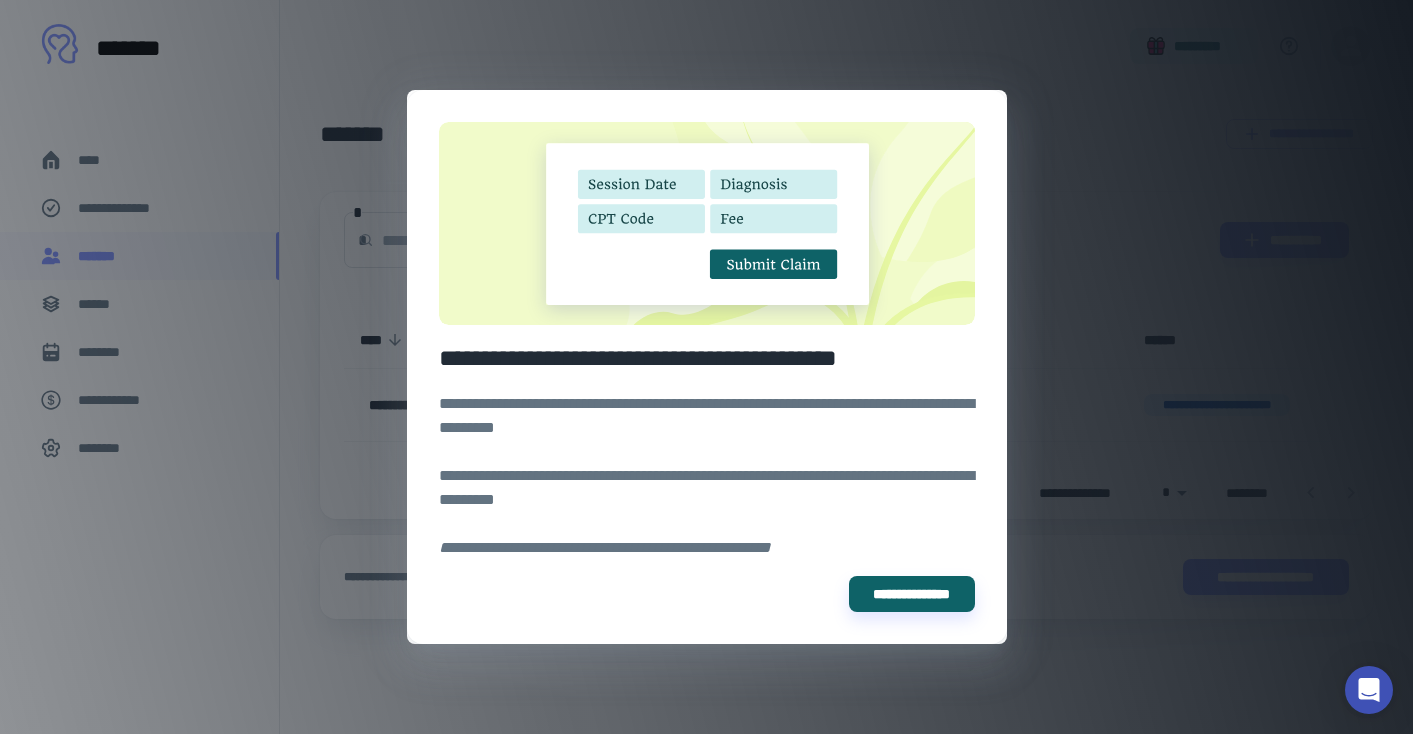 click on "**********" at bounding box center [706, 367] 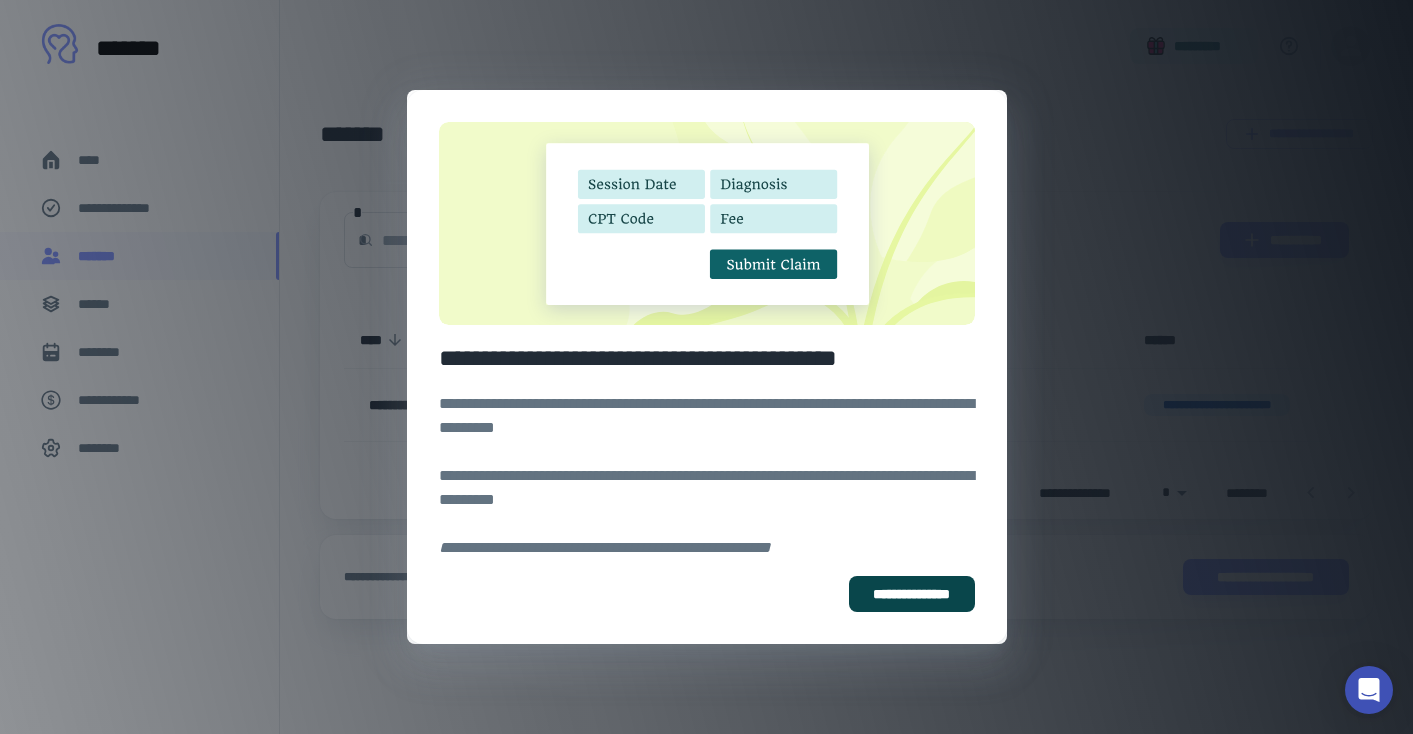 click on "**********" at bounding box center (912, 594) 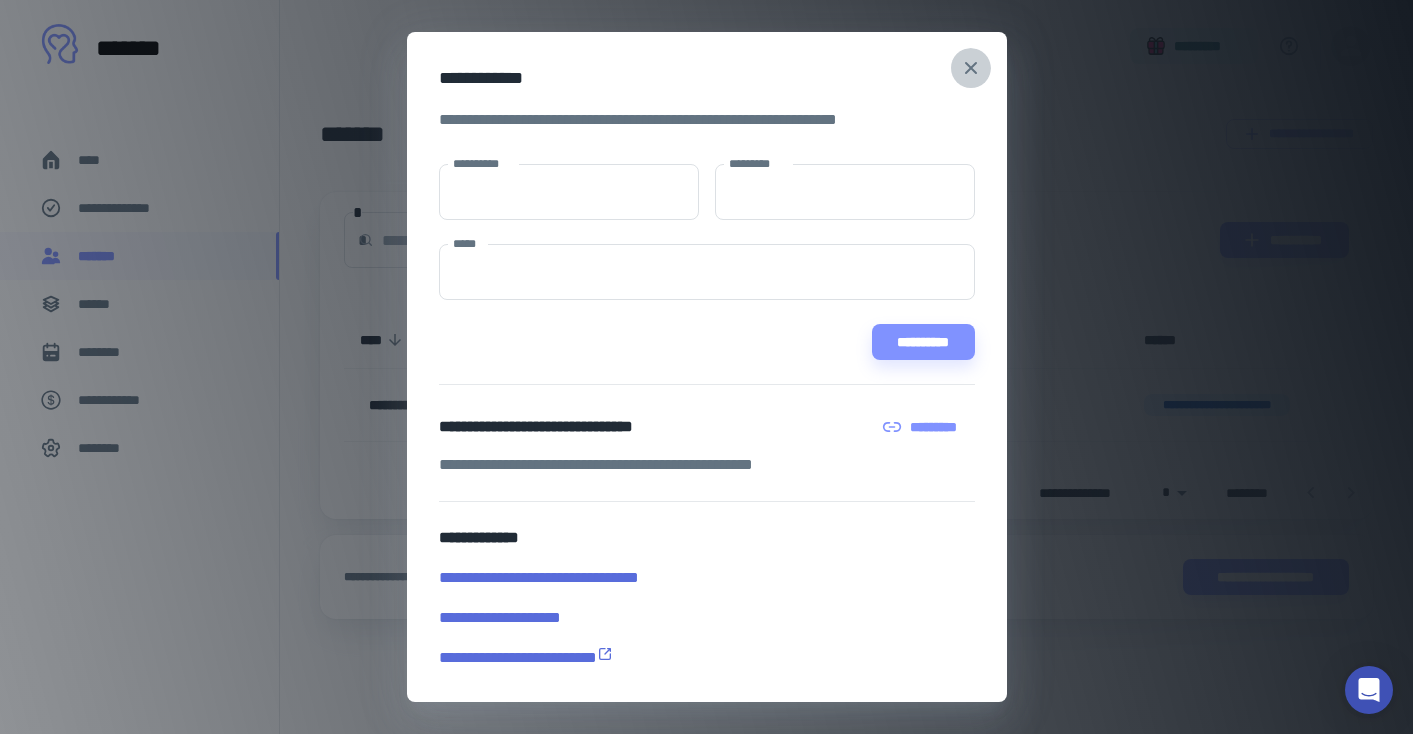 click 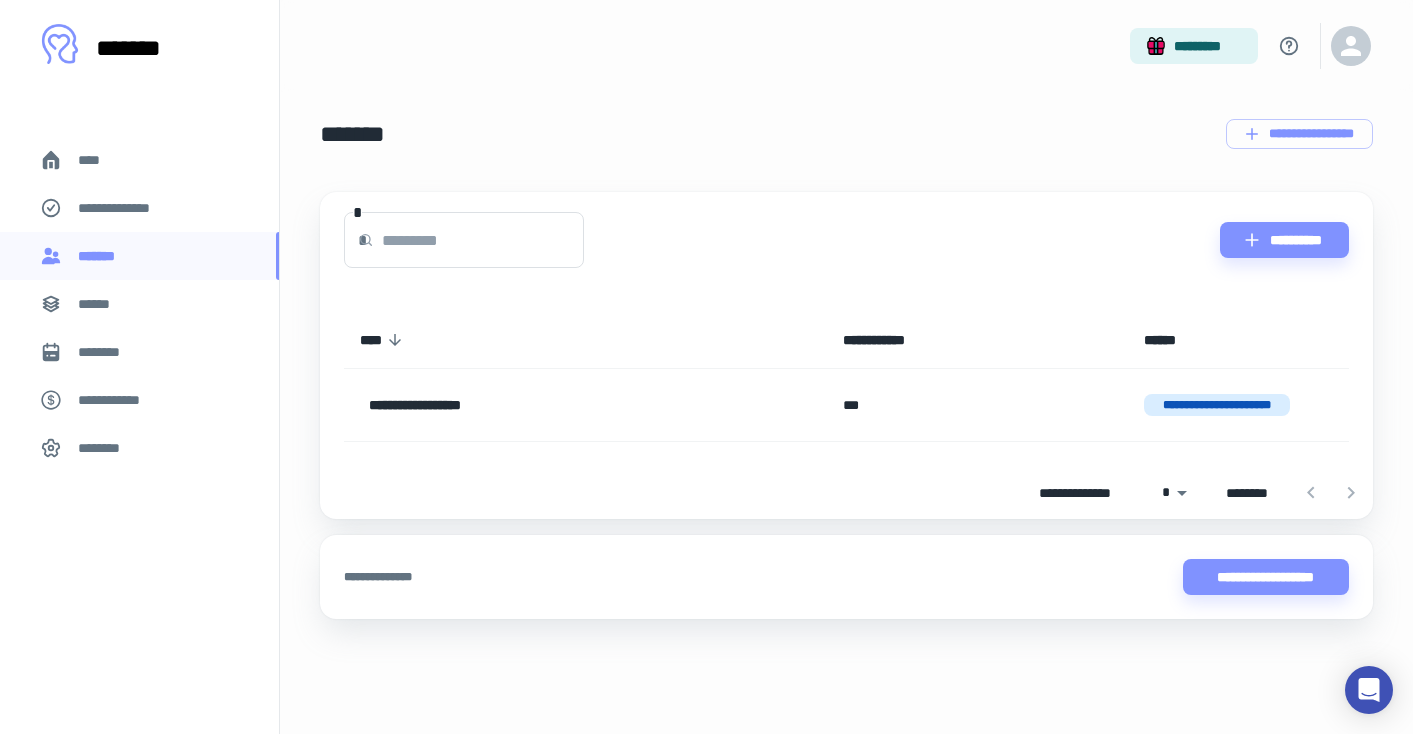 click on "********" at bounding box center (139, 448) 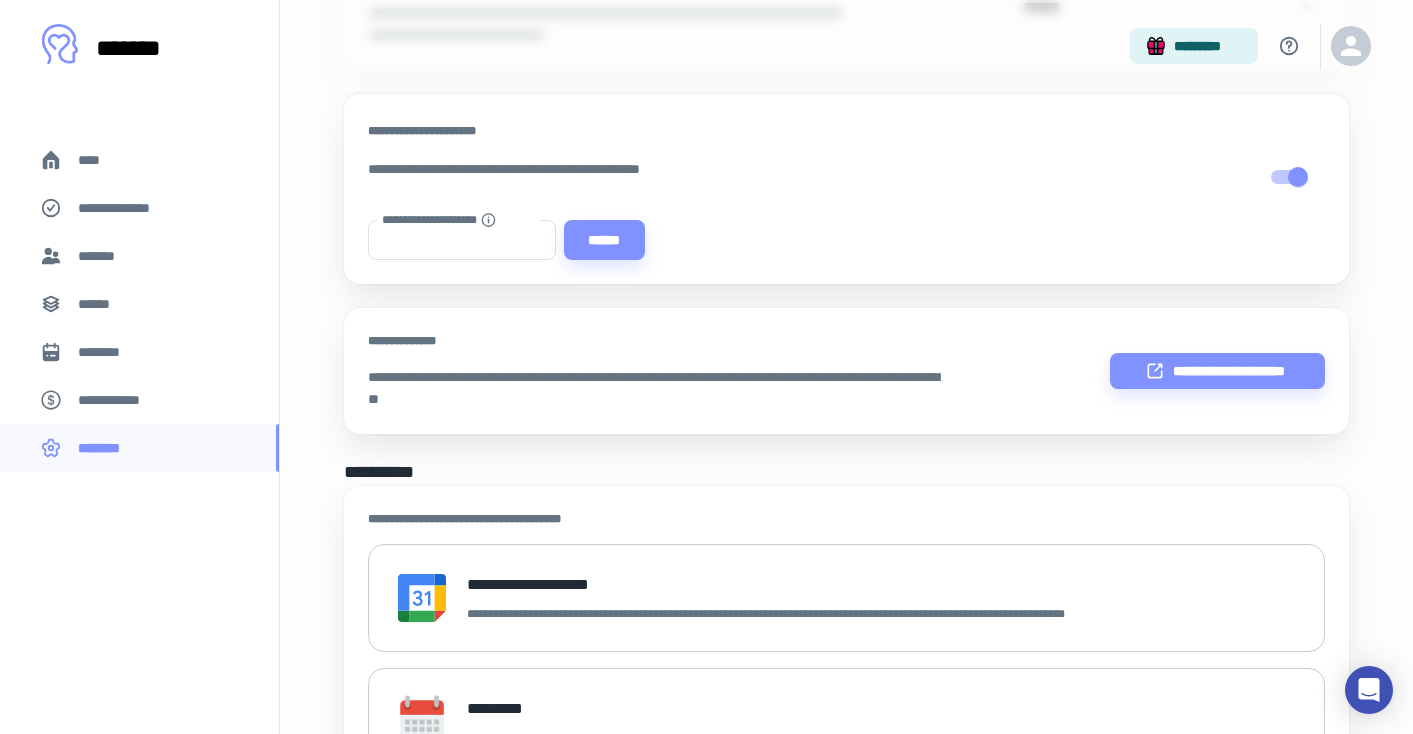 scroll, scrollTop: 357, scrollLeft: 0, axis: vertical 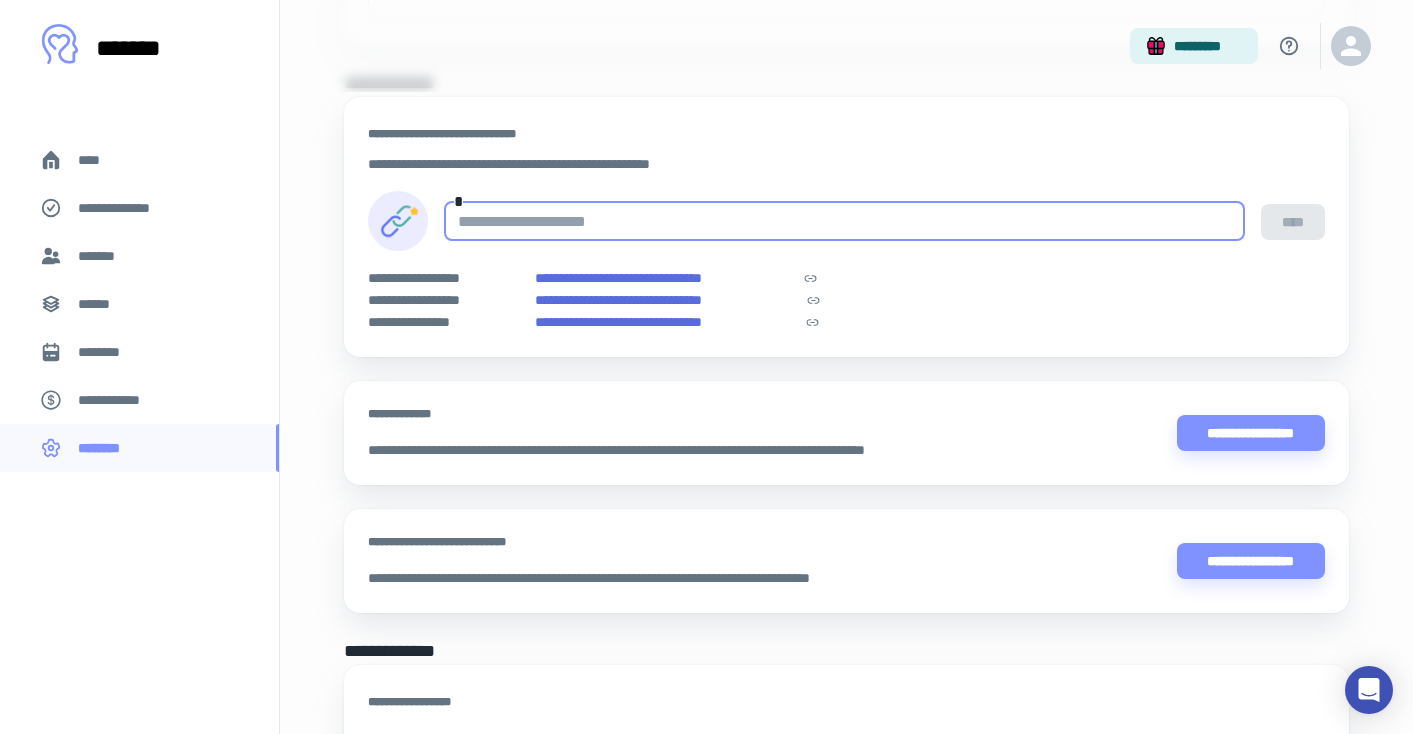 click at bounding box center (844, 221) 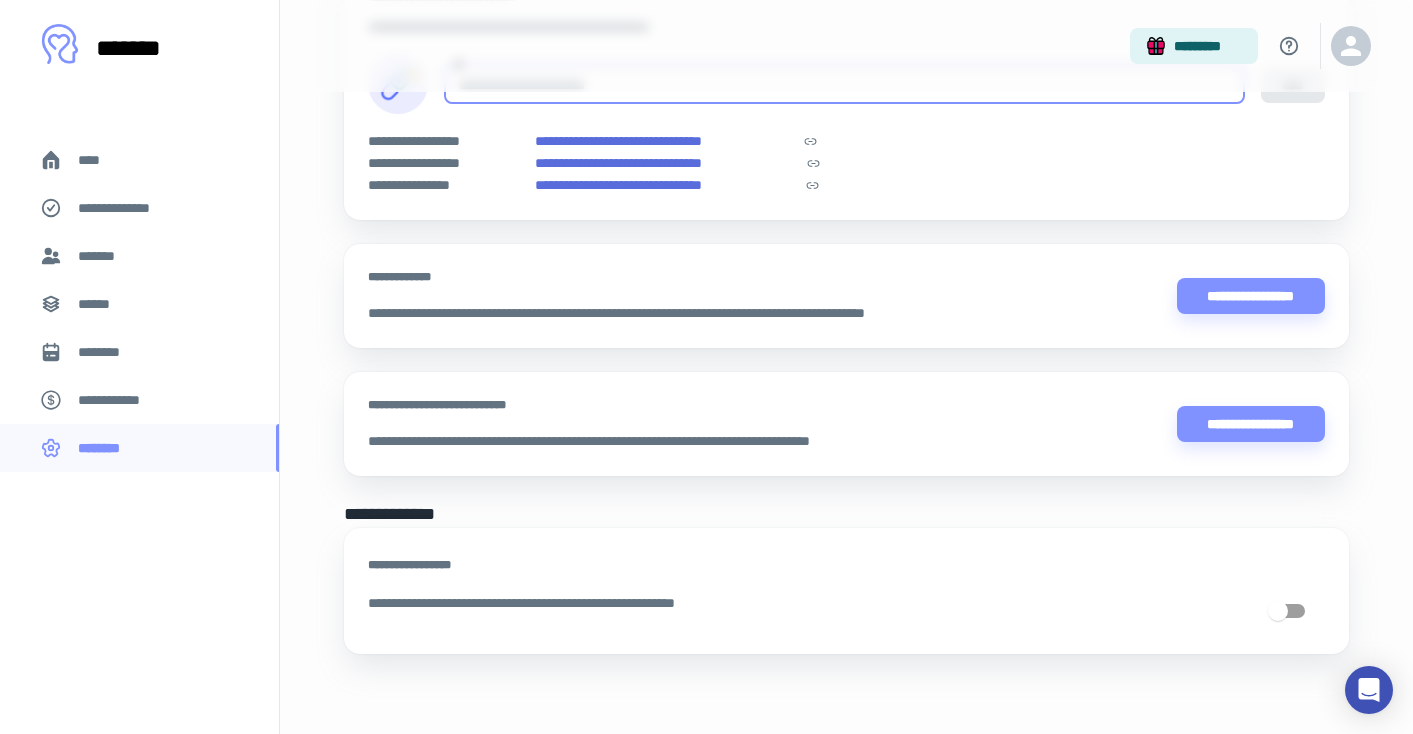 scroll, scrollTop: 1248, scrollLeft: 0, axis: vertical 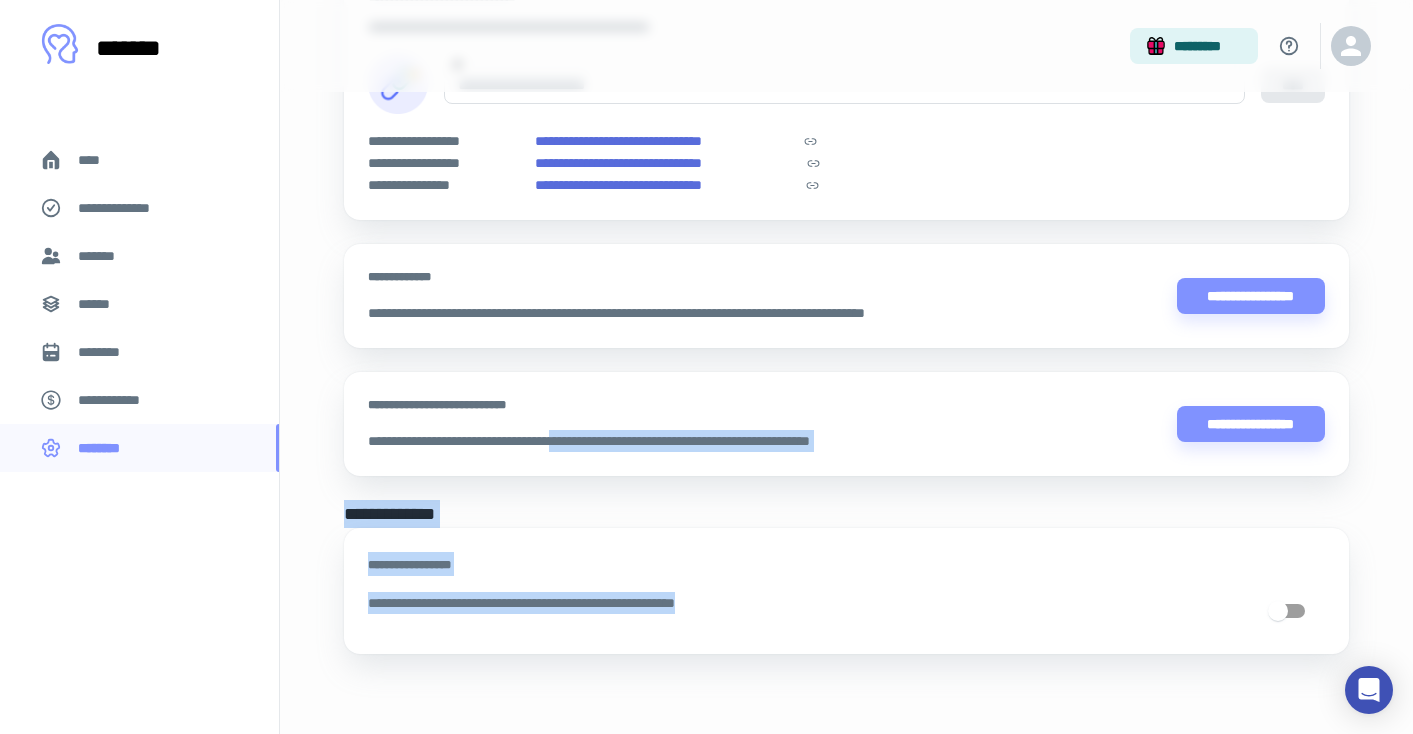 drag, startPoint x: 615, startPoint y: 444, endPoint x: 818, endPoint y: 642, distance: 283.57187 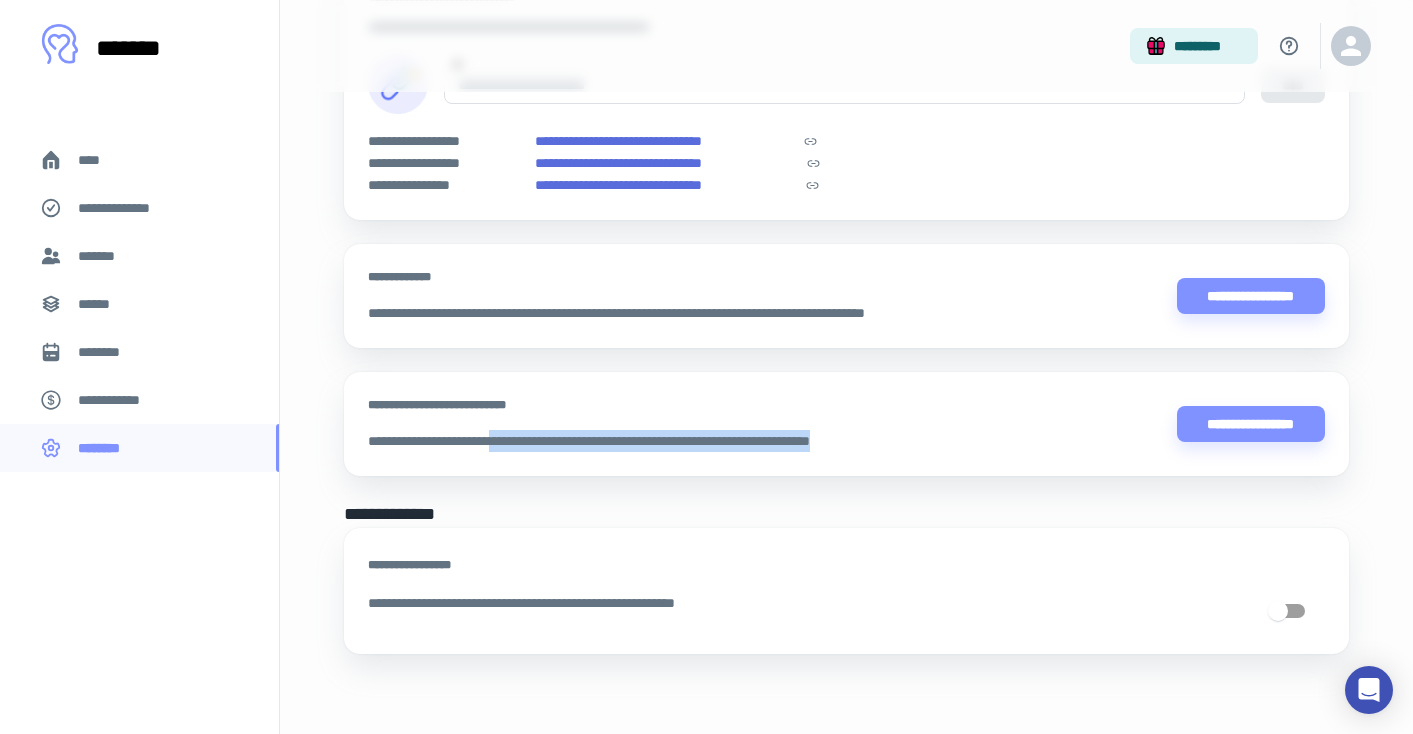 drag, startPoint x: 541, startPoint y: 445, endPoint x: 652, endPoint y: 469, distance: 113.56496 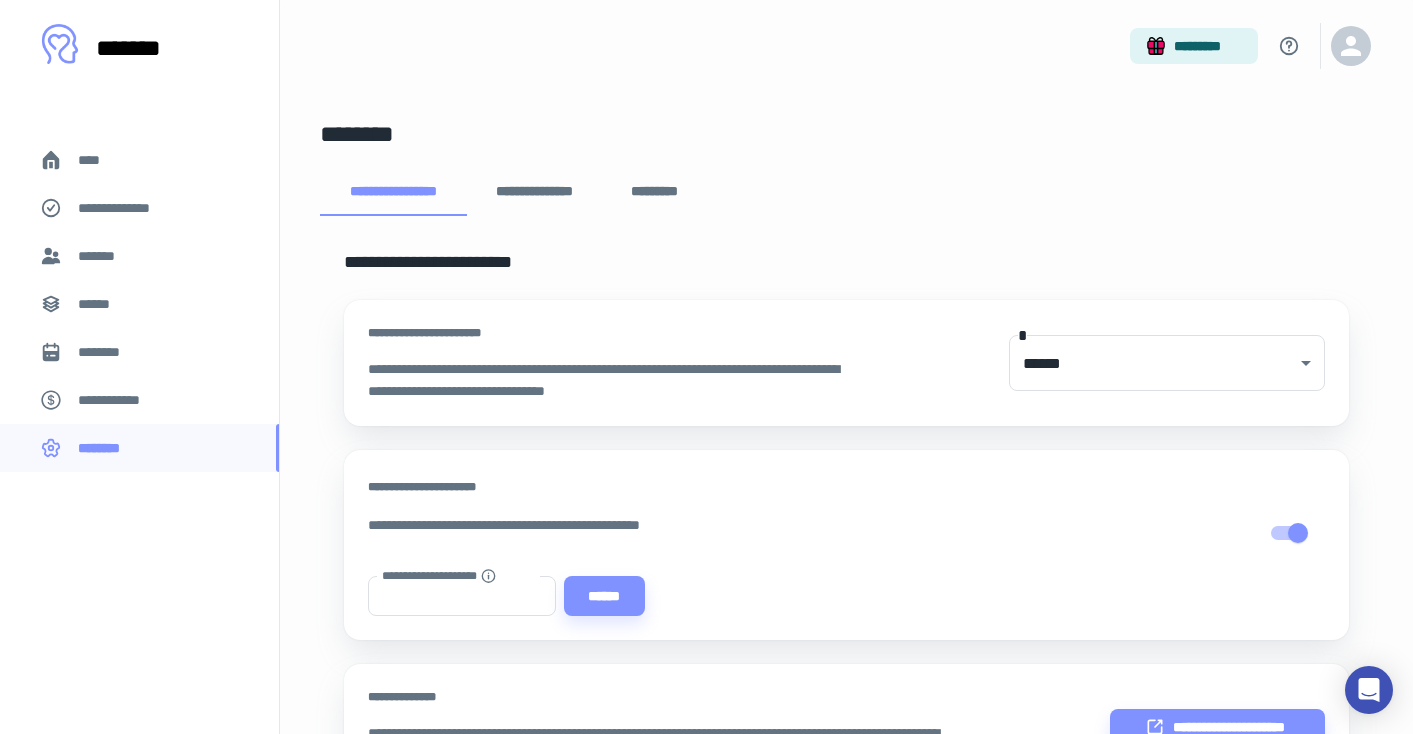 scroll, scrollTop: 0, scrollLeft: 0, axis: both 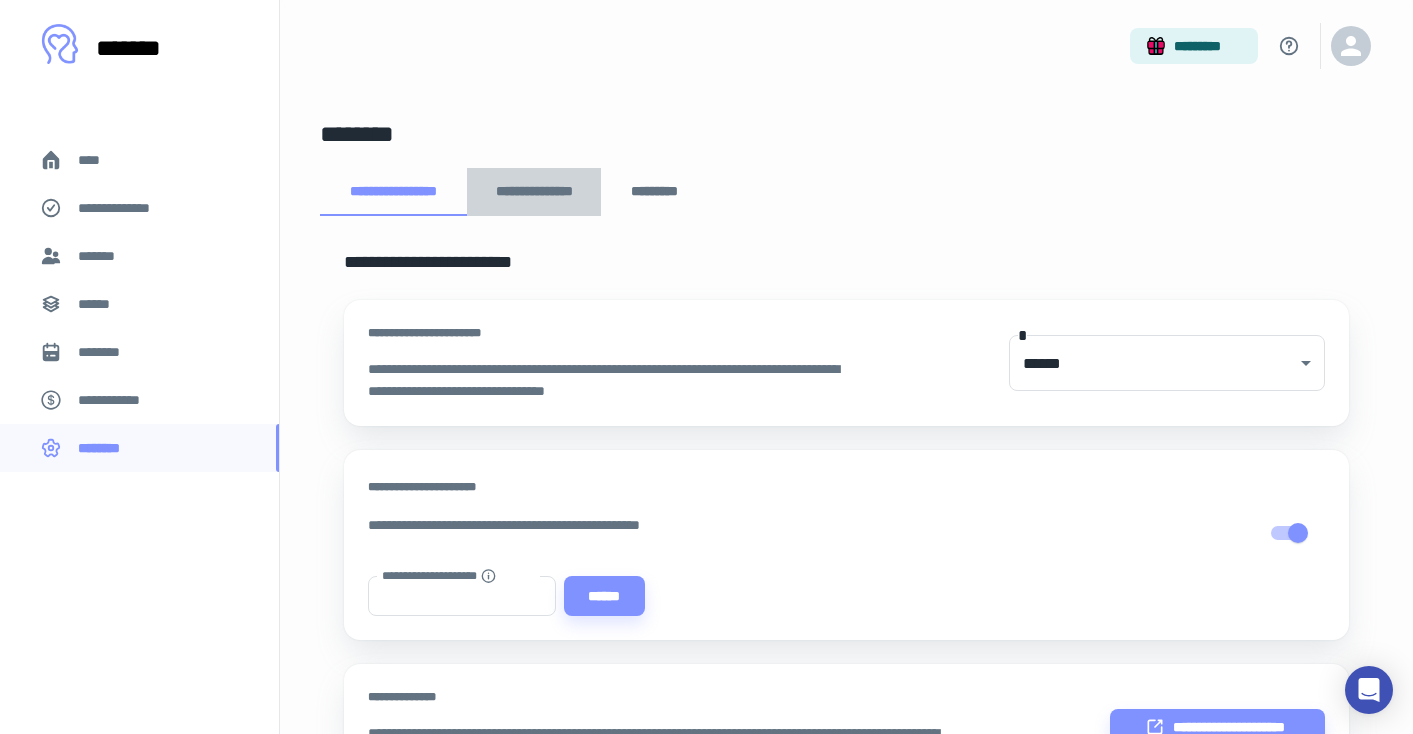 click on "**********" at bounding box center (534, 192) 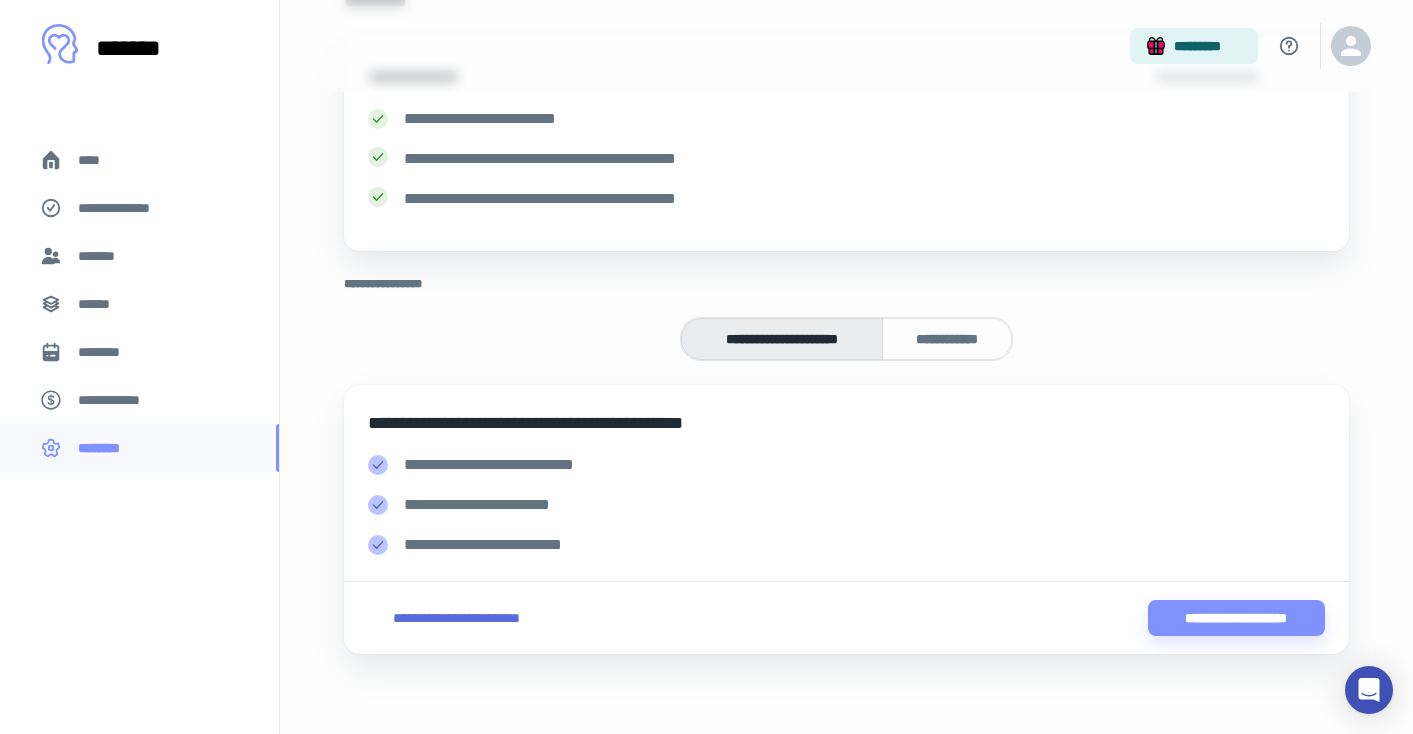 scroll, scrollTop: 261, scrollLeft: 0, axis: vertical 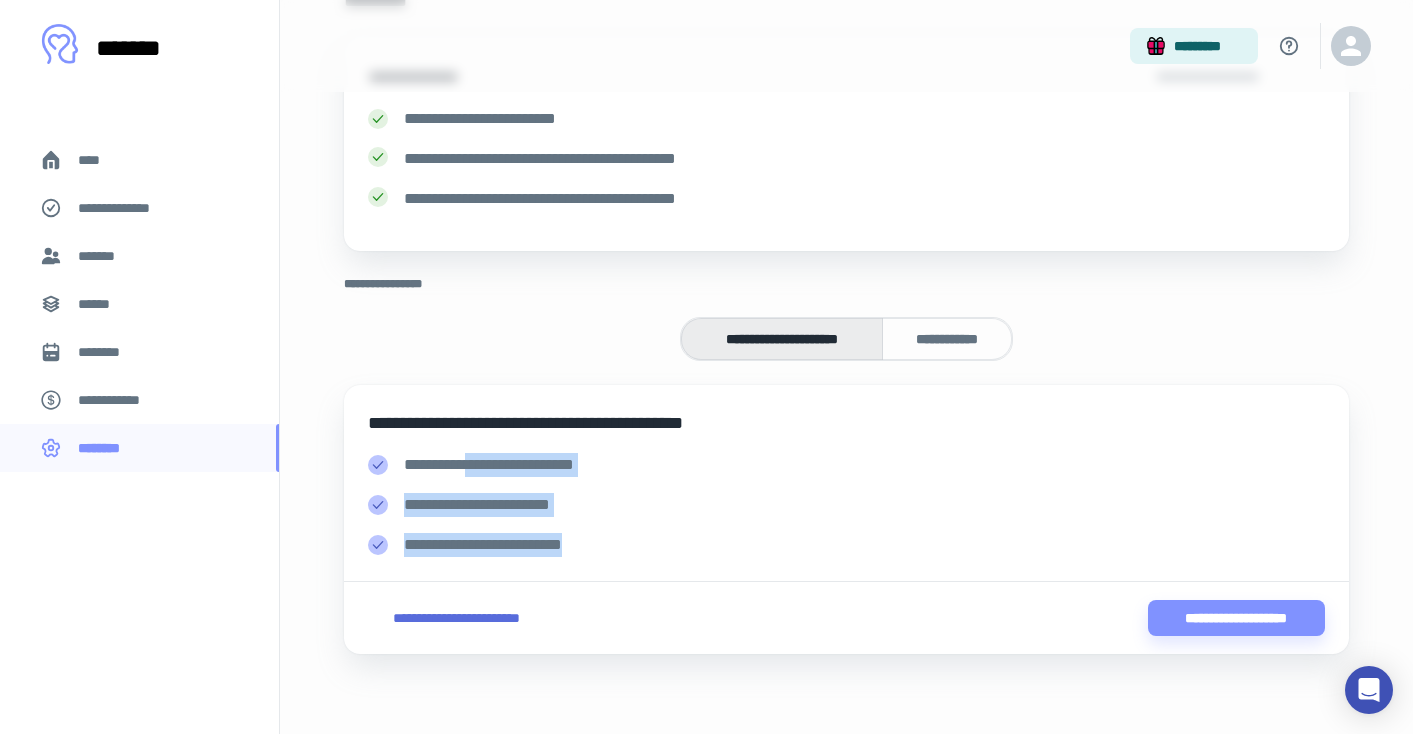 drag, startPoint x: 471, startPoint y: 460, endPoint x: 631, endPoint y: 560, distance: 188.67963 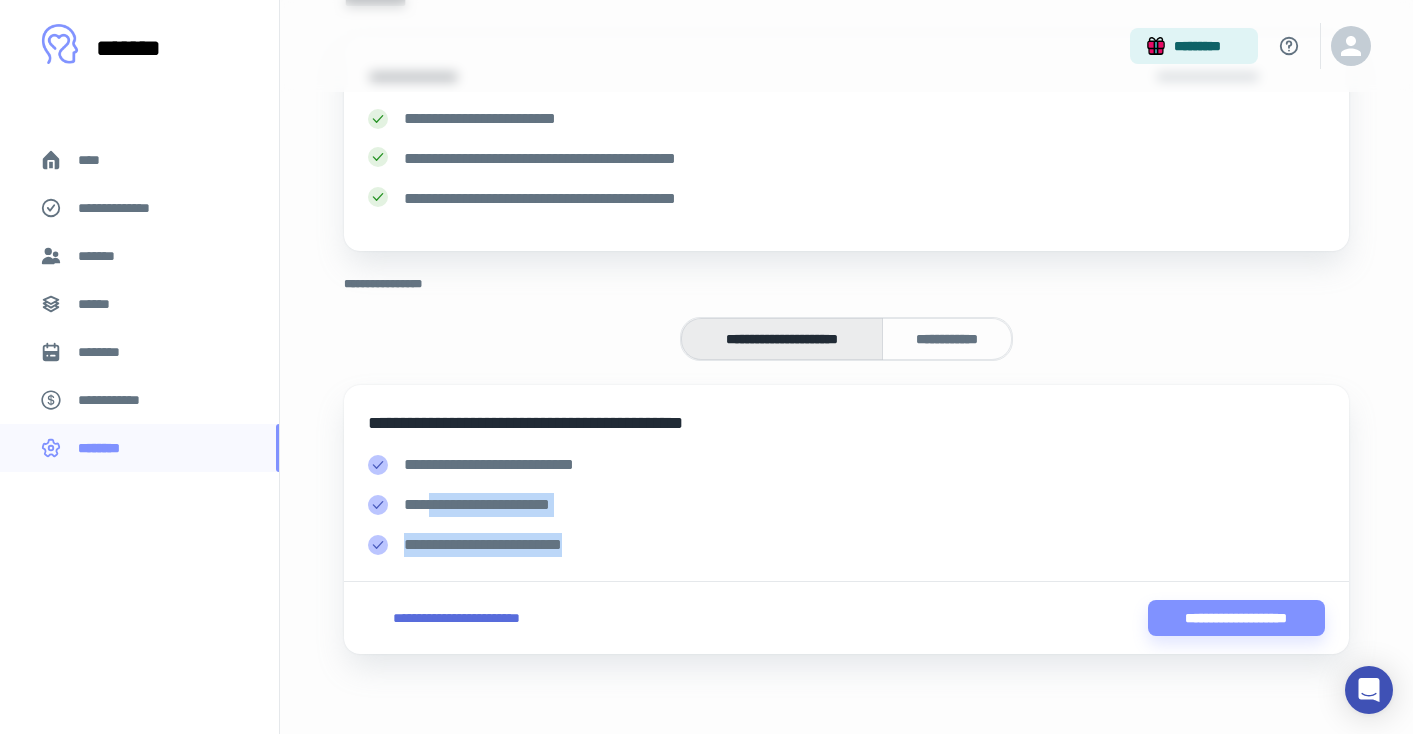 drag, startPoint x: 436, startPoint y: 502, endPoint x: 653, endPoint y: 565, distance: 225.96017 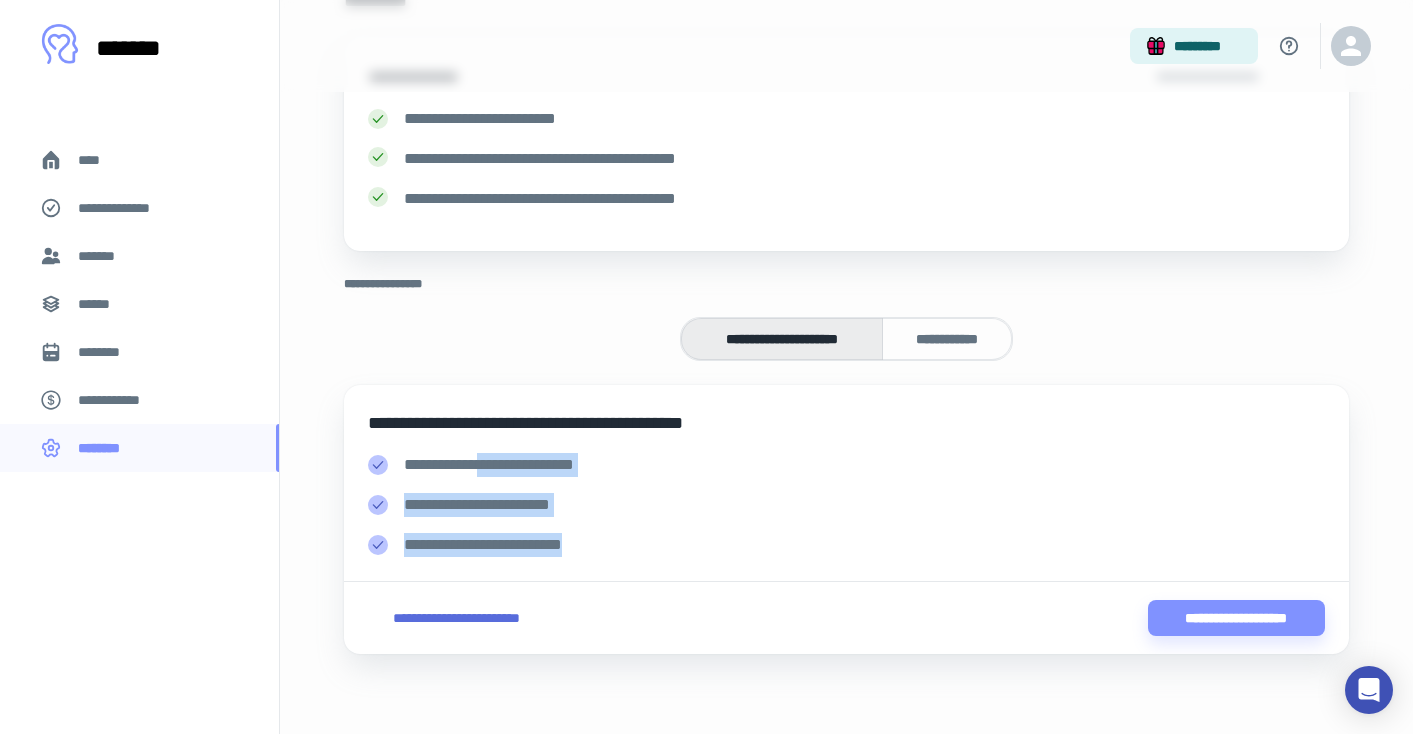 drag, startPoint x: 491, startPoint y: 462, endPoint x: 650, endPoint y: 583, distance: 199.8049 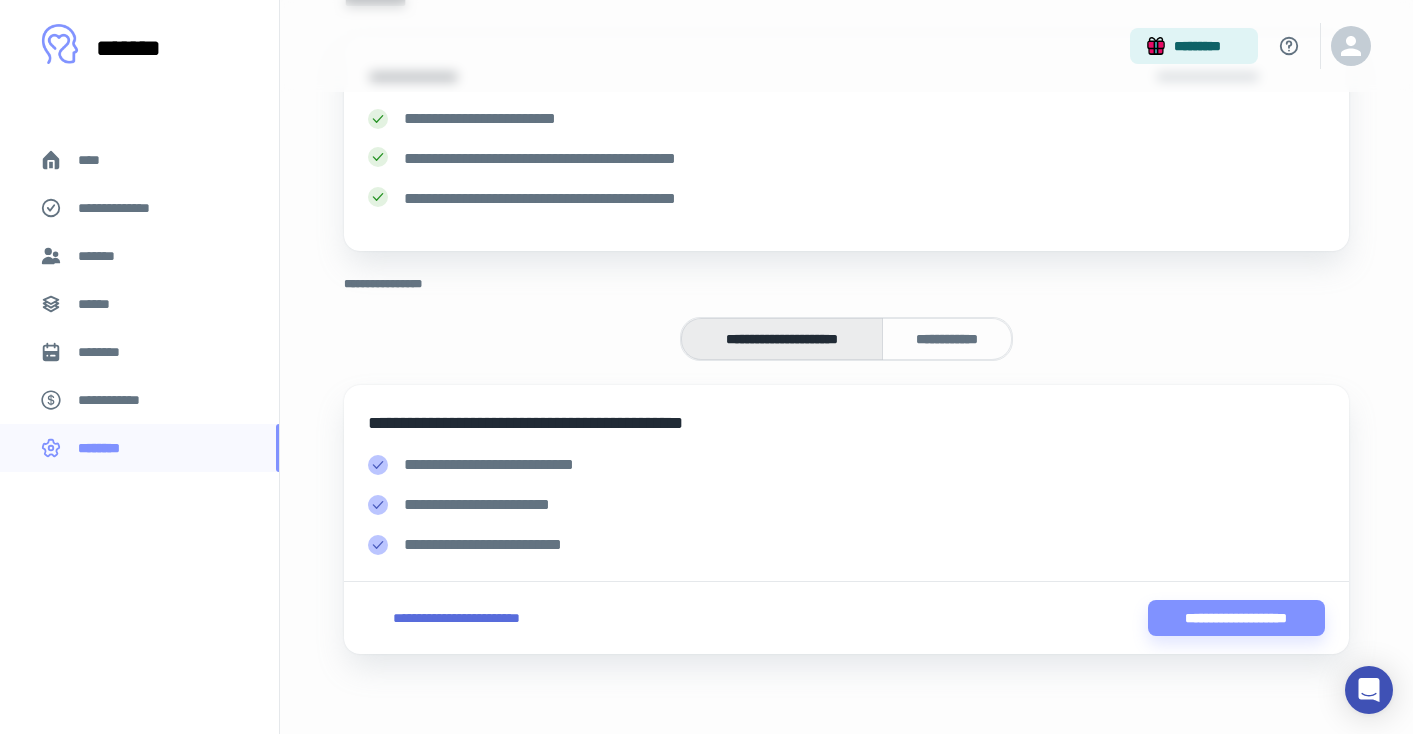 scroll, scrollTop: 261, scrollLeft: 0, axis: vertical 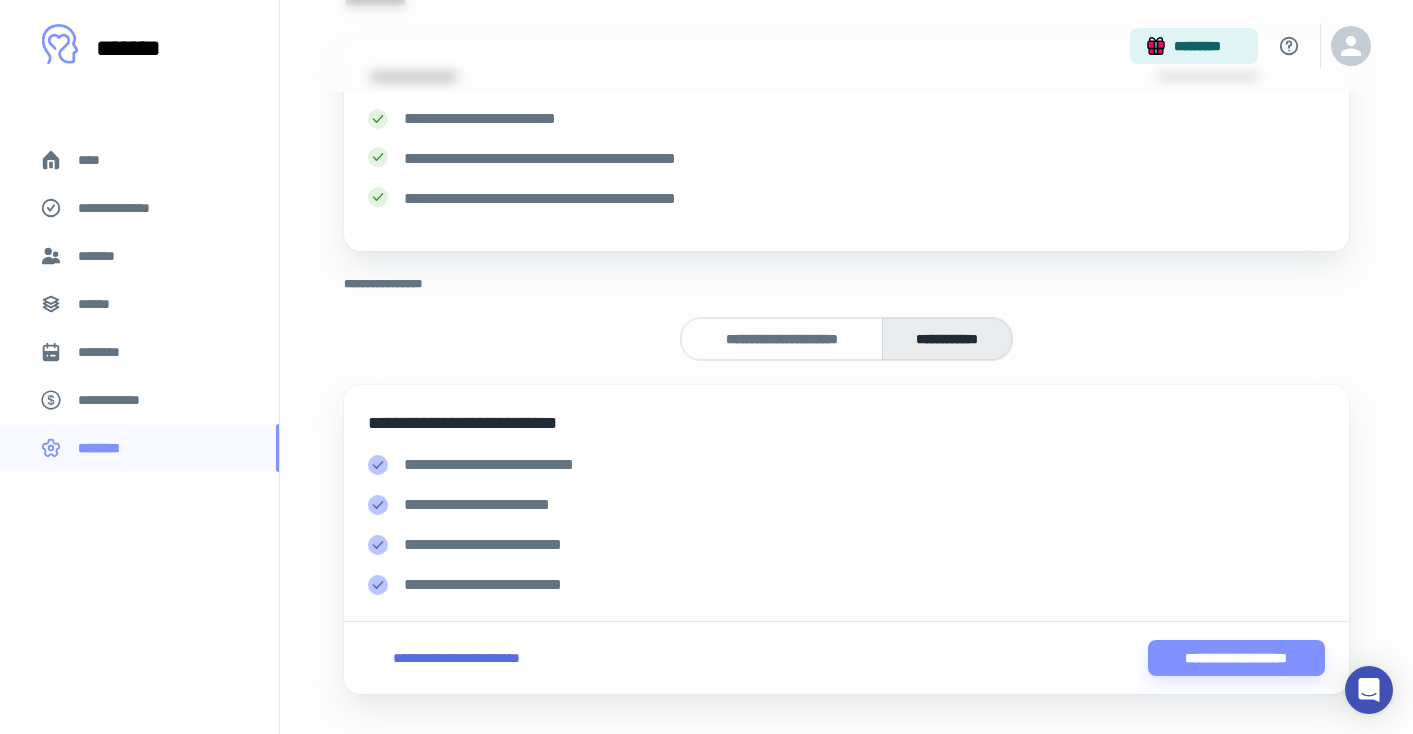 click on "**********" at bounding box center [782, 339] 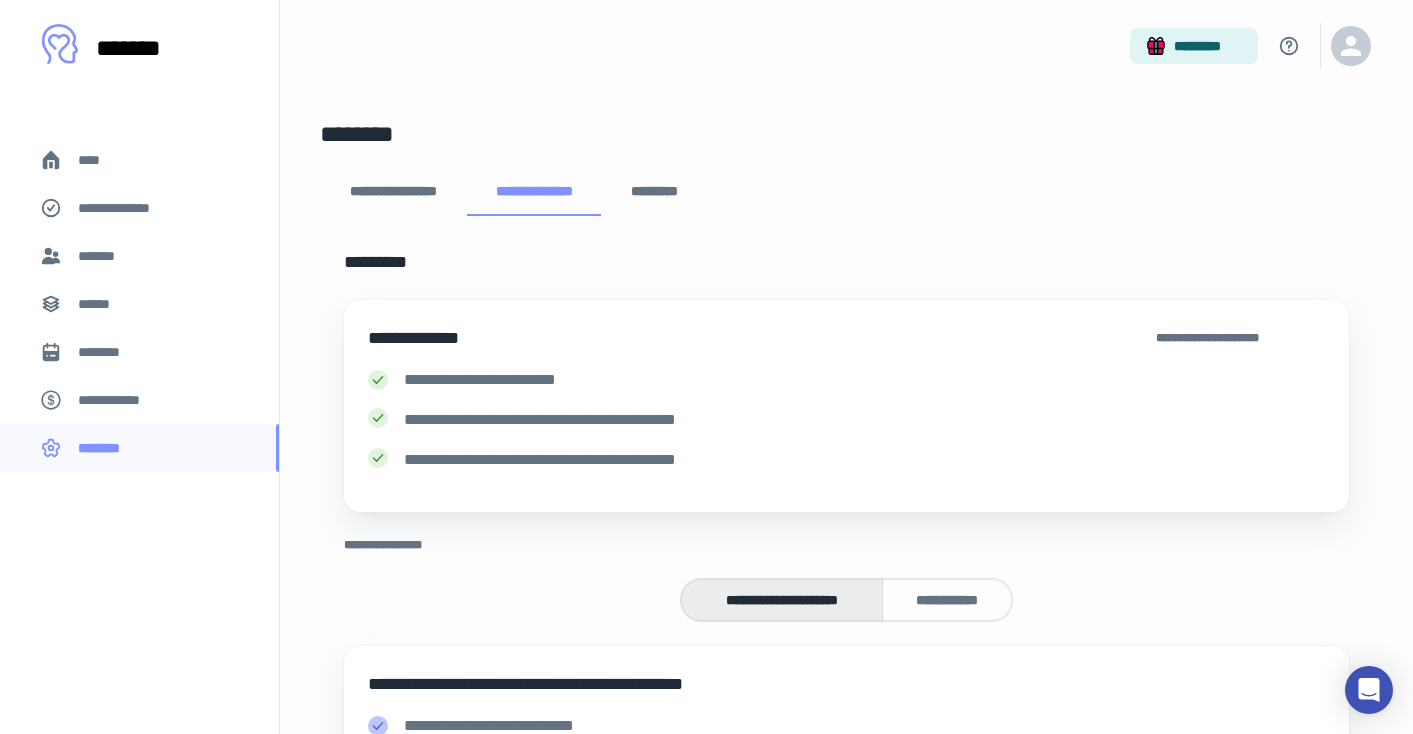 scroll, scrollTop: 0, scrollLeft: 0, axis: both 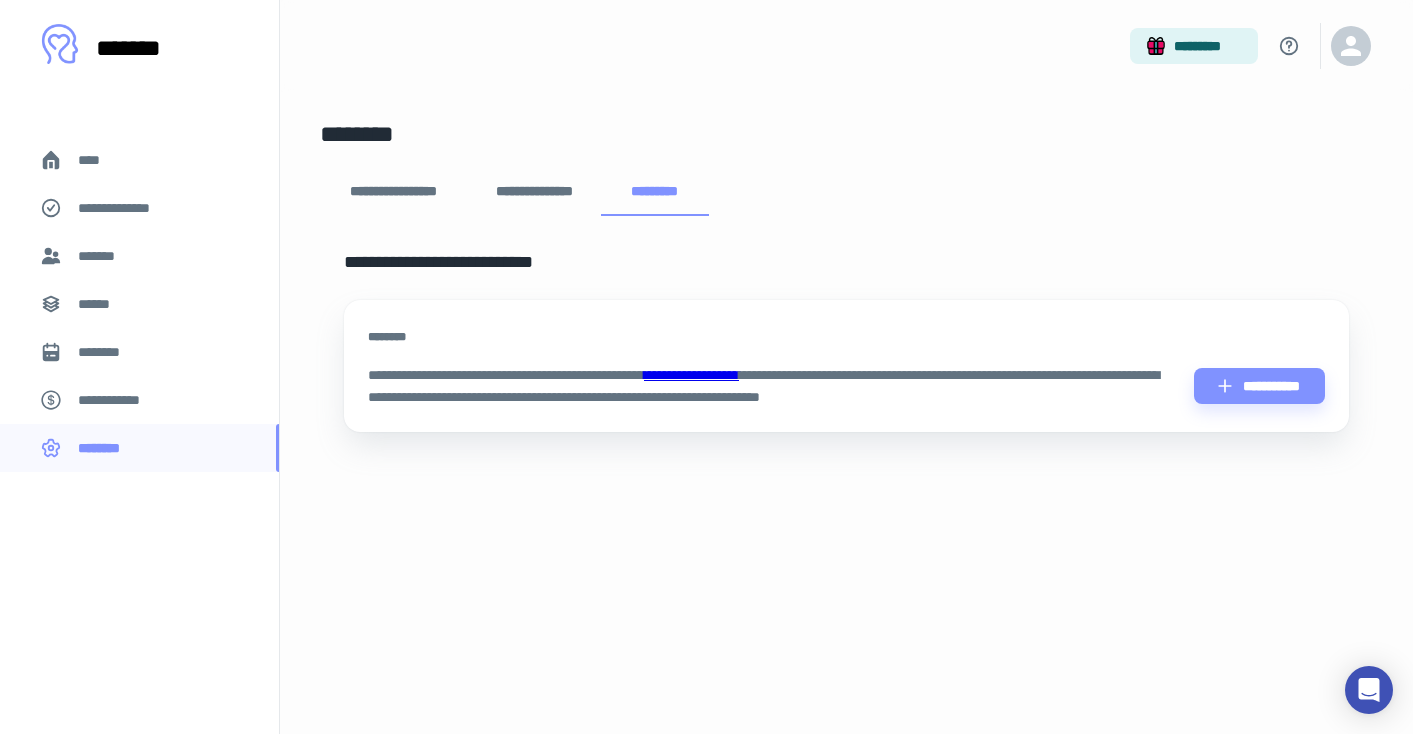 click on "**********" at bounding box center [534, 192] 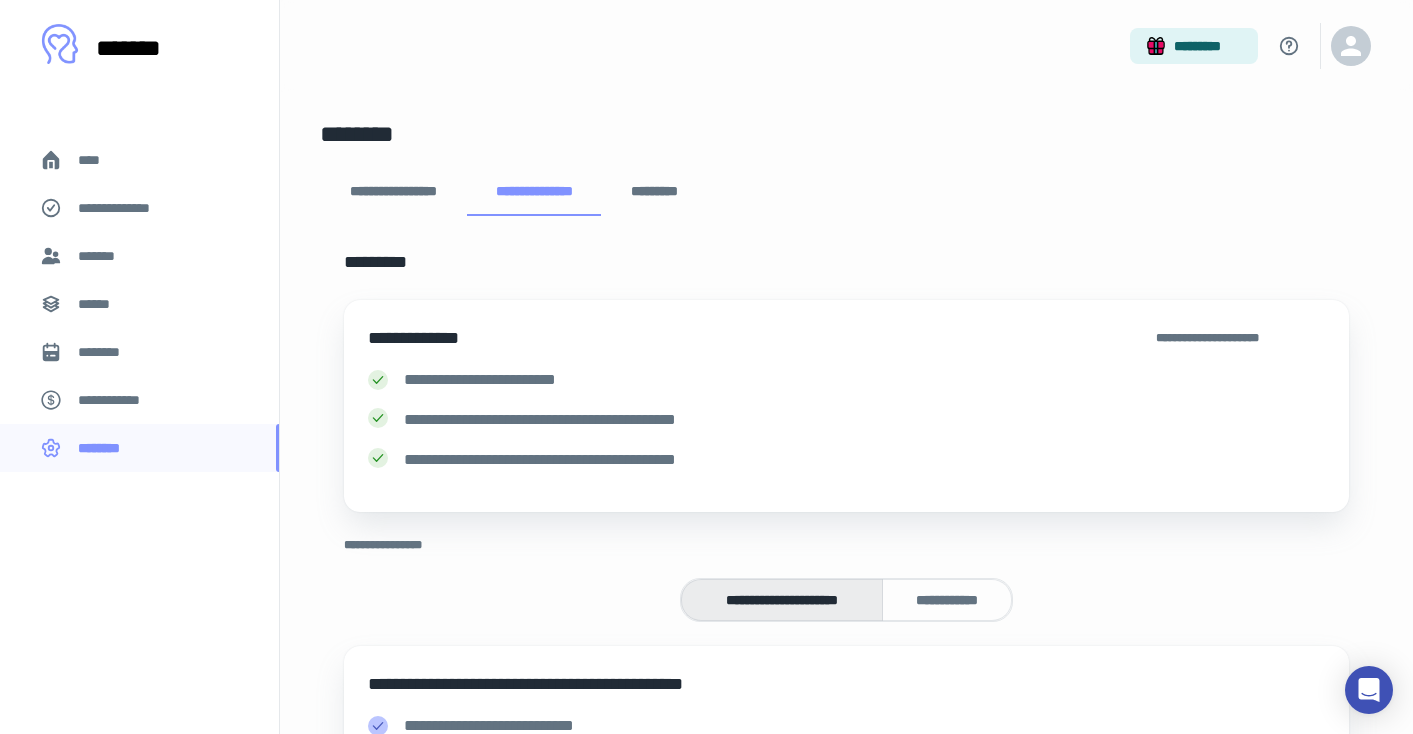 scroll, scrollTop: 0, scrollLeft: 0, axis: both 